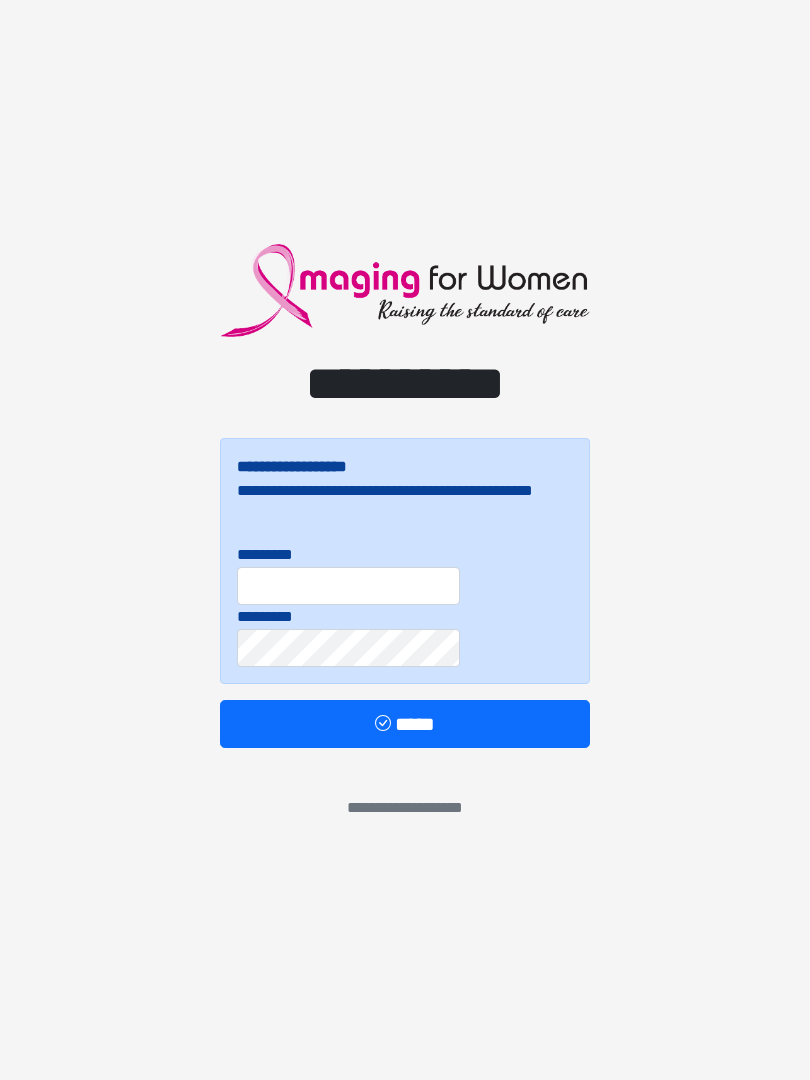 scroll, scrollTop: 0, scrollLeft: 0, axis: both 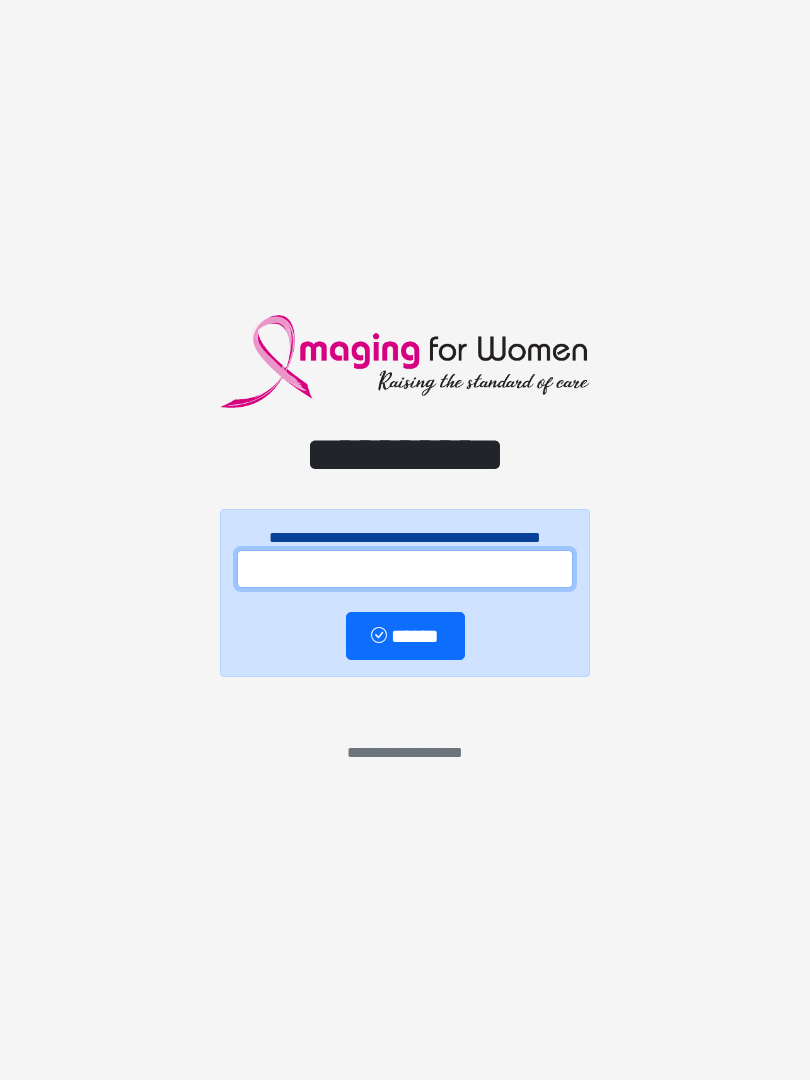 click at bounding box center (405, 569) 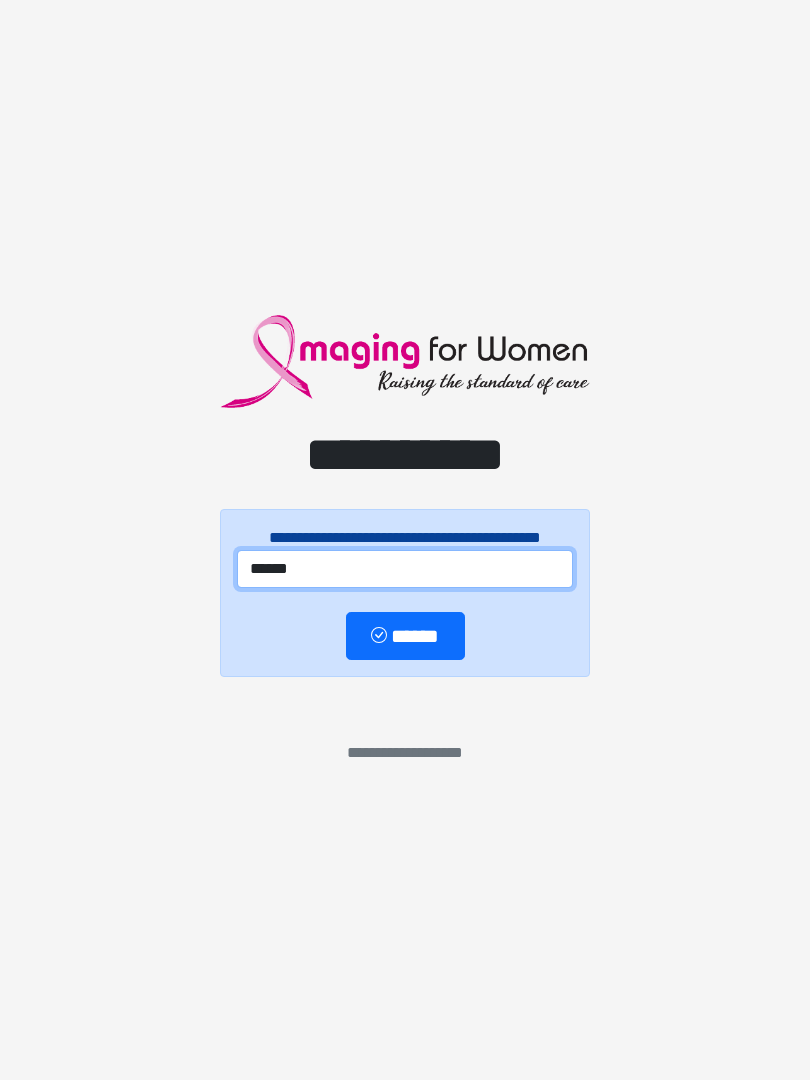 type on "******" 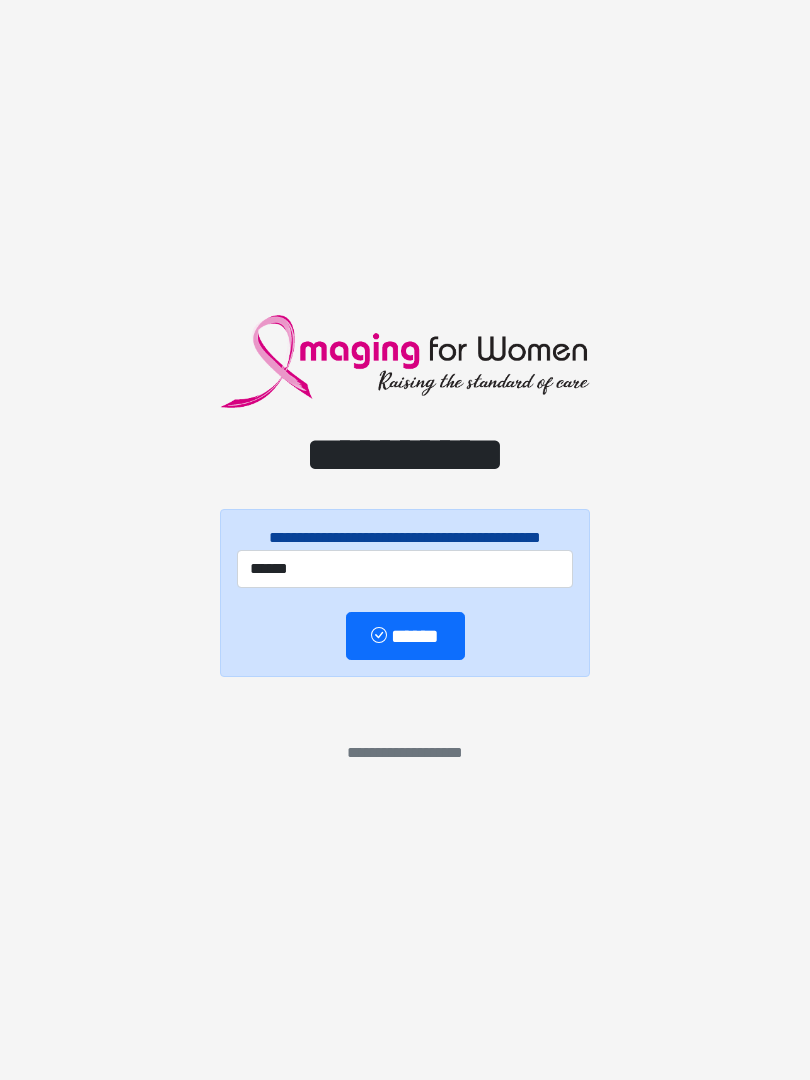 click on "******" at bounding box center (405, 636) 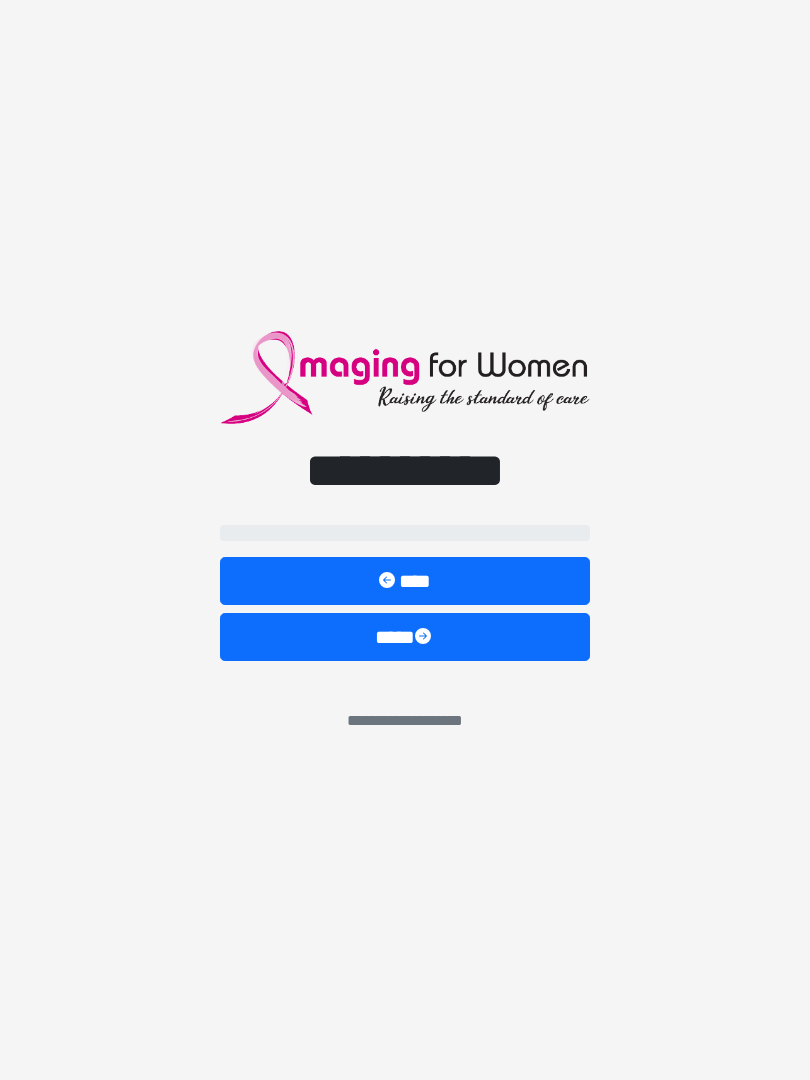 select on "**" 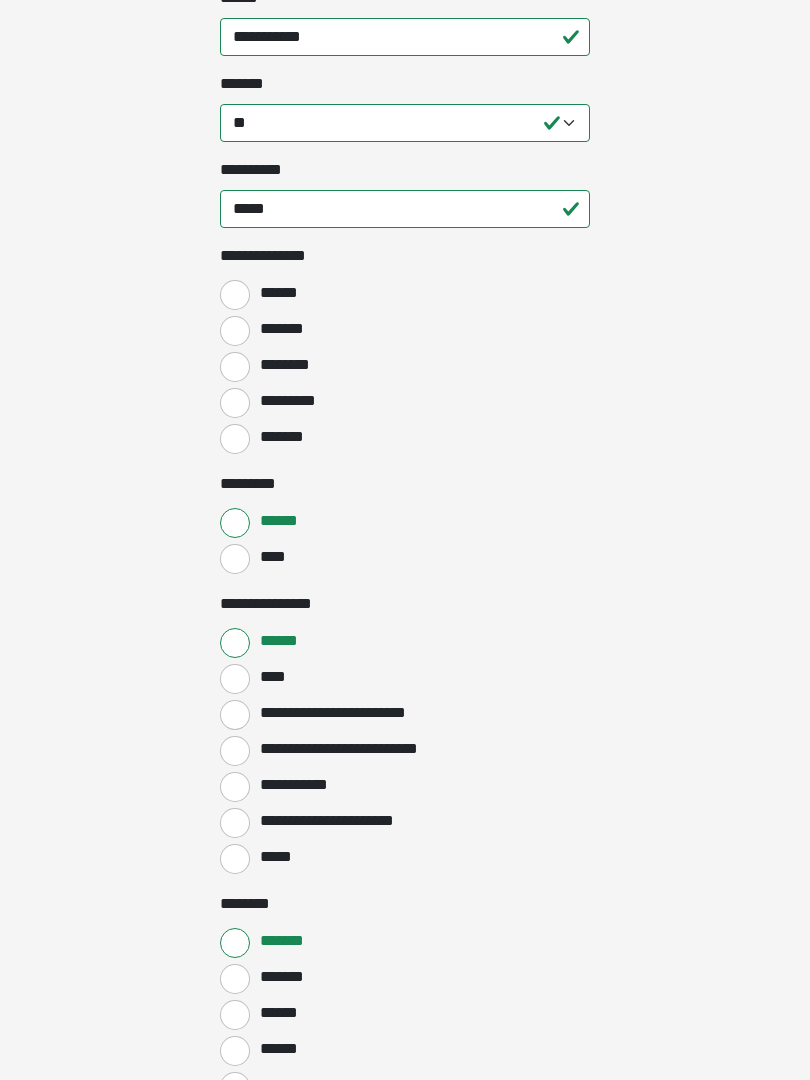 scroll, scrollTop: 798, scrollLeft: 0, axis: vertical 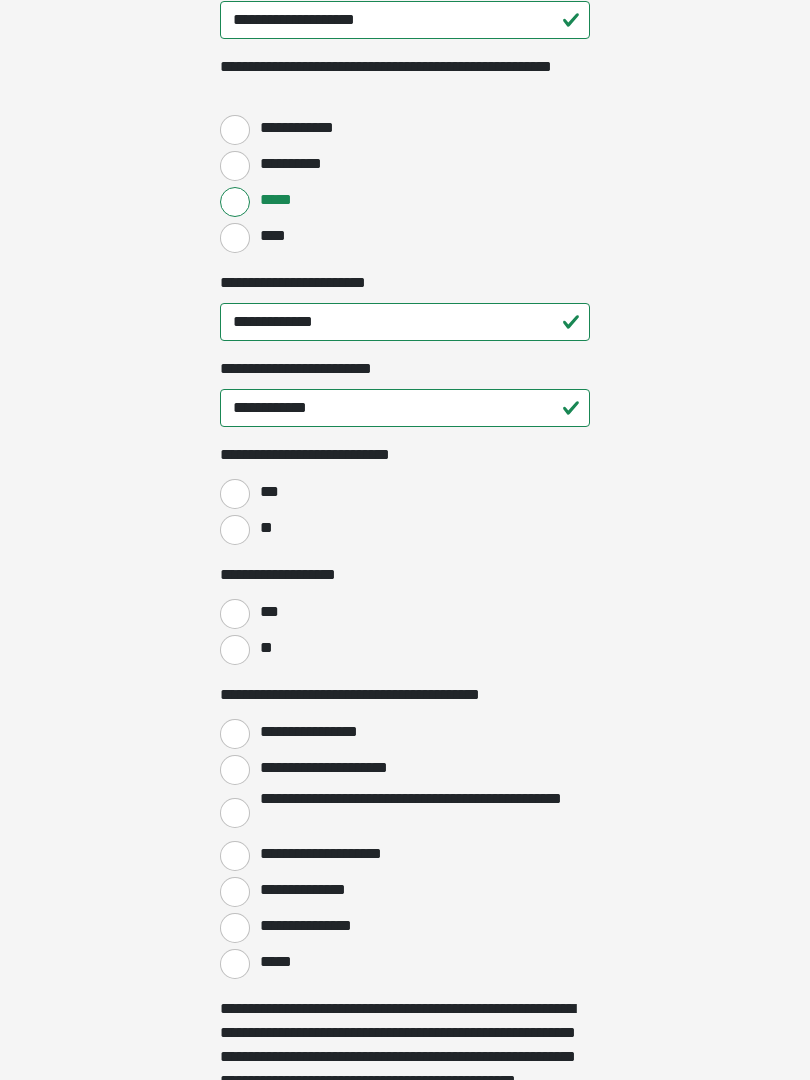 click on "**" at bounding box center (235, 530) 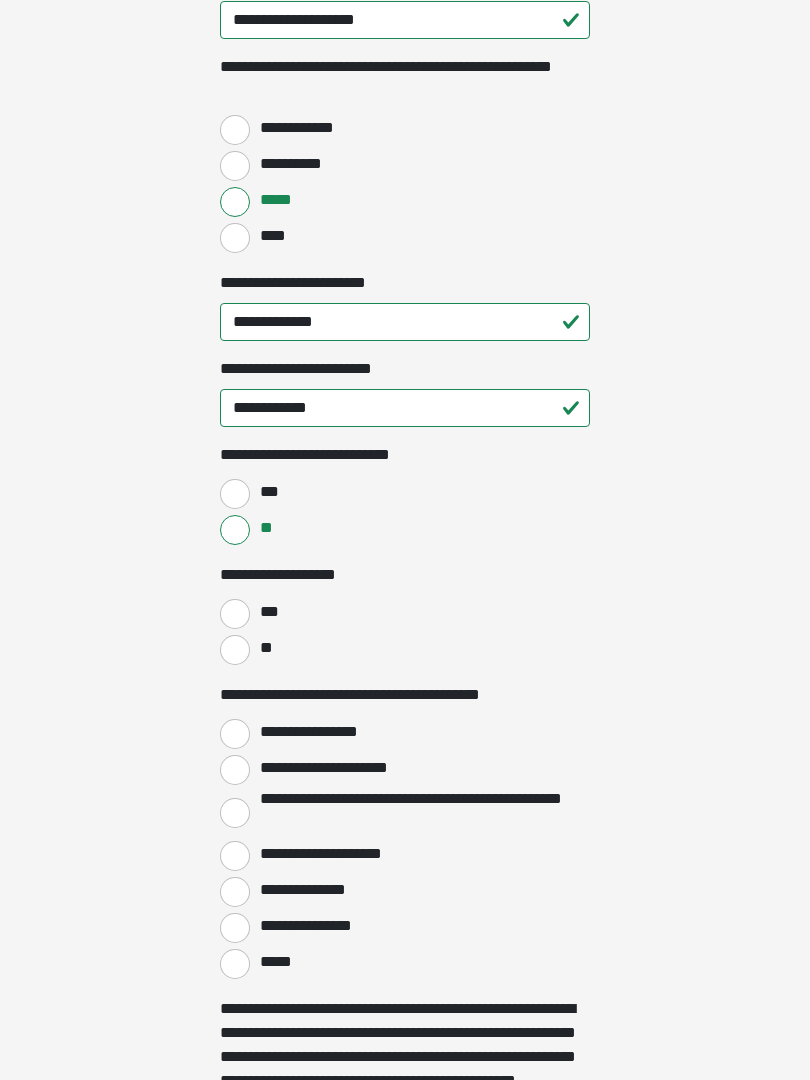 click on "**" at bounding box center (235, 650) 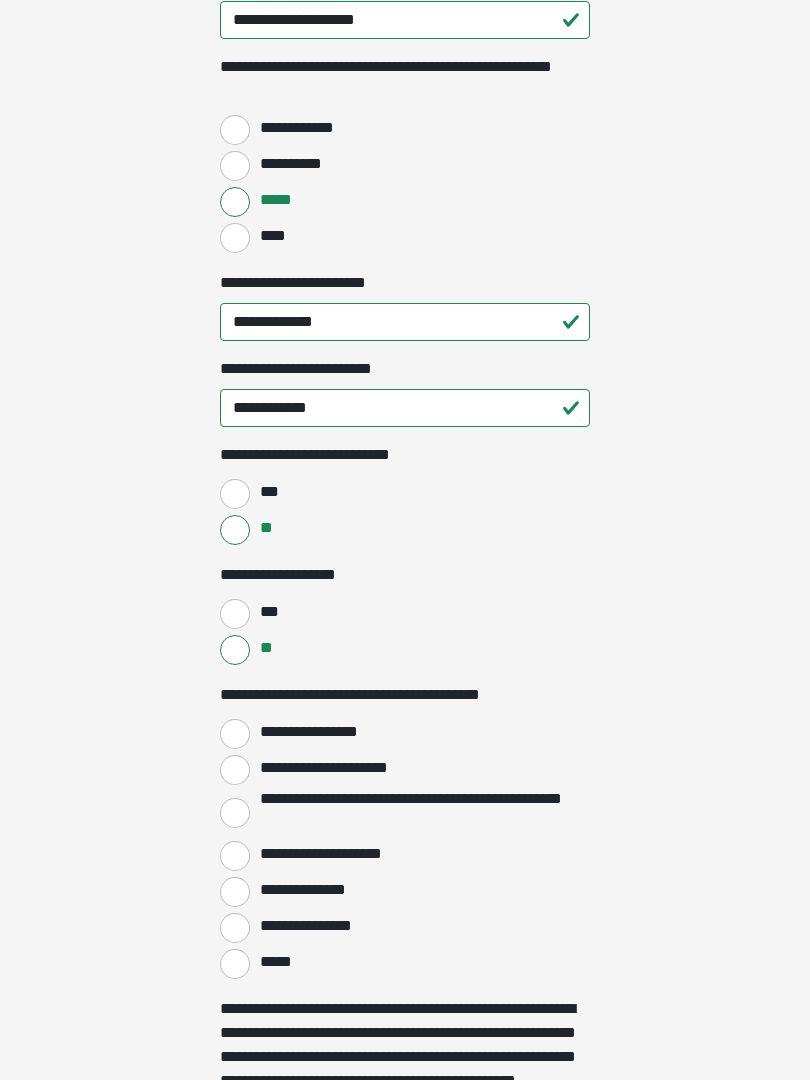 click on "**********" at bounding box center [235, 734] 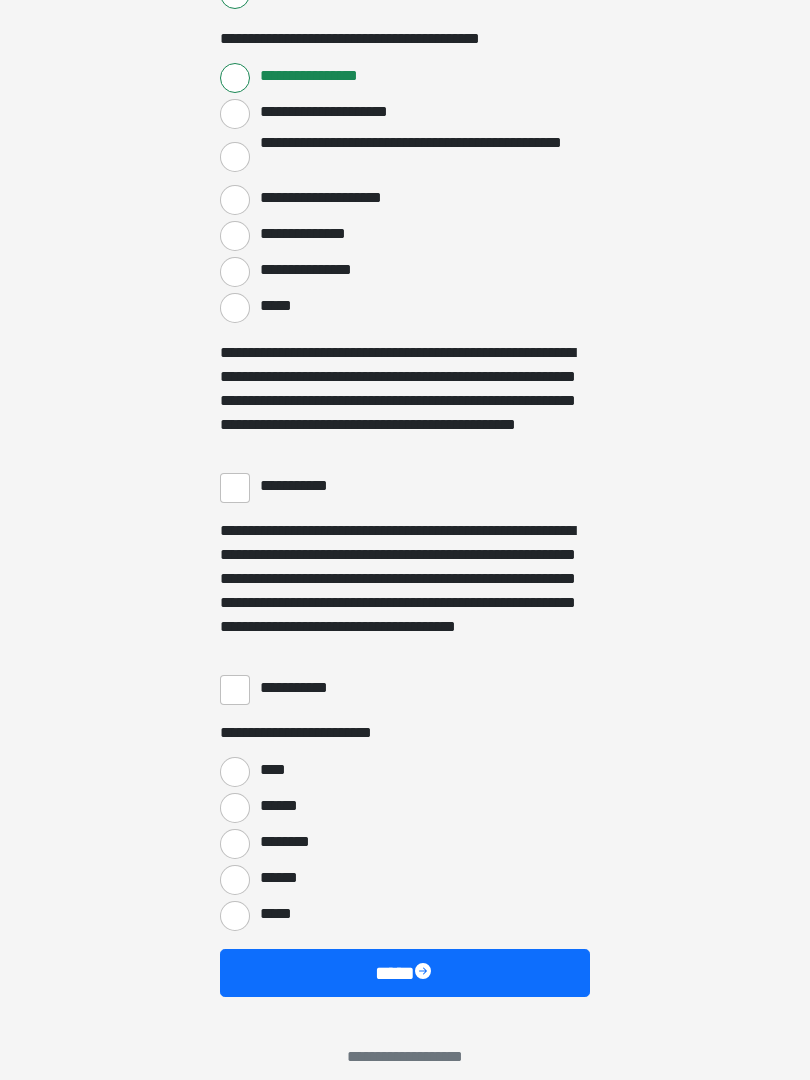 scroll, scrollTop: 3397, scrollLeft: 0, axis: vertical 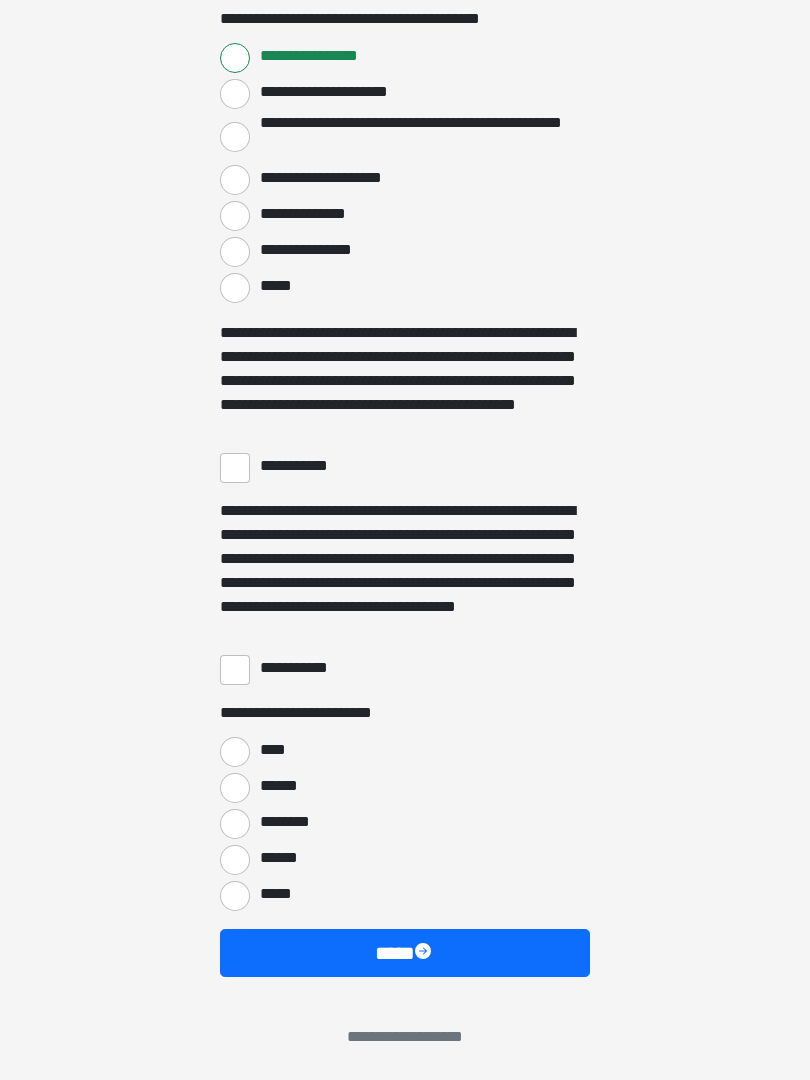 click on "**********" at bounding box center [235, 468] 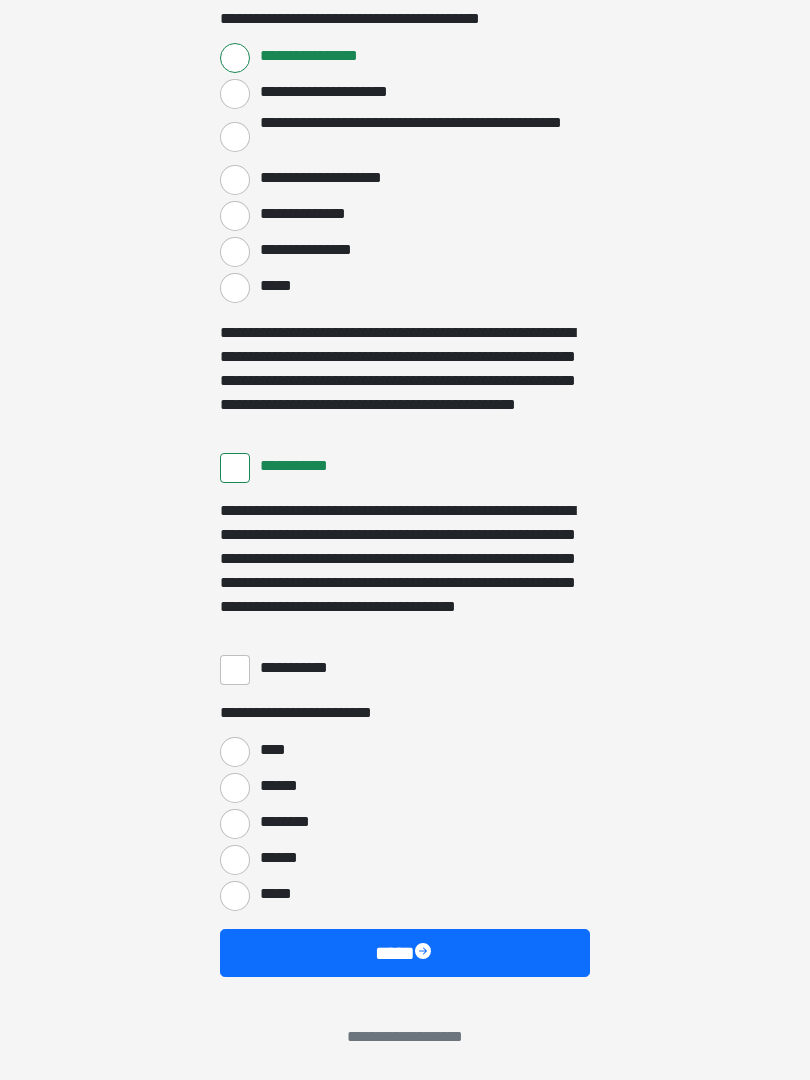 click on "**********" at bounding box center [235, 670] 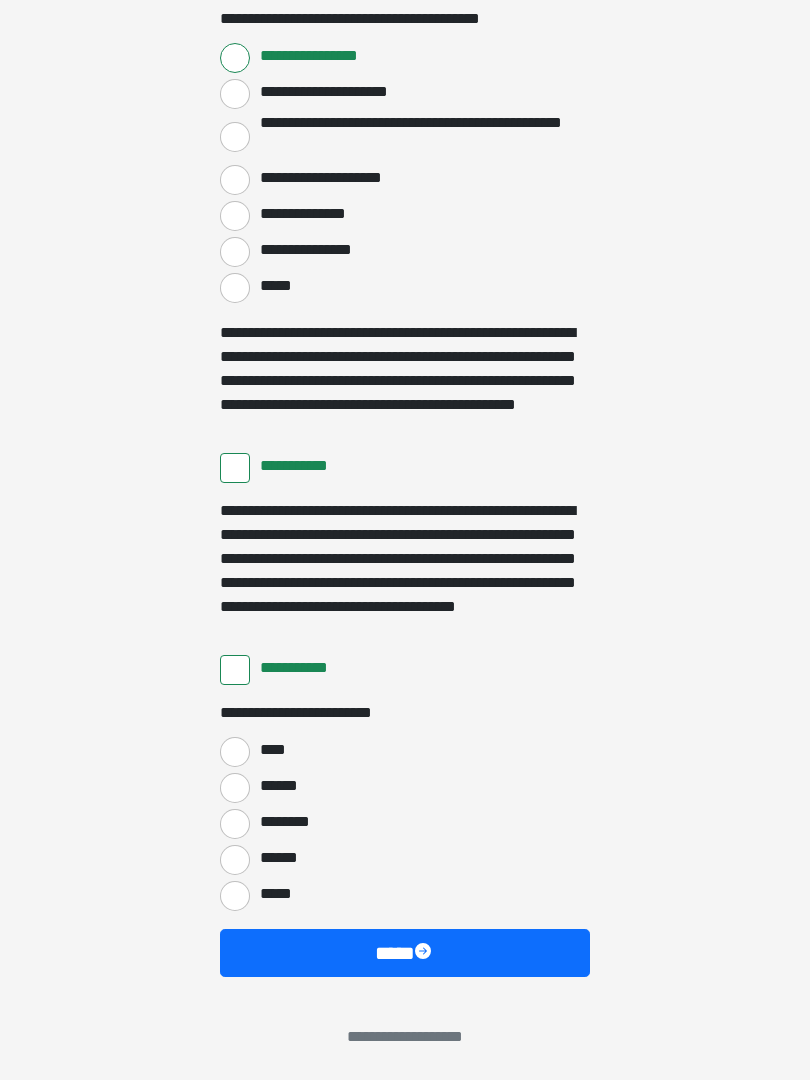 click on "****" at bounding box center [235, 752] 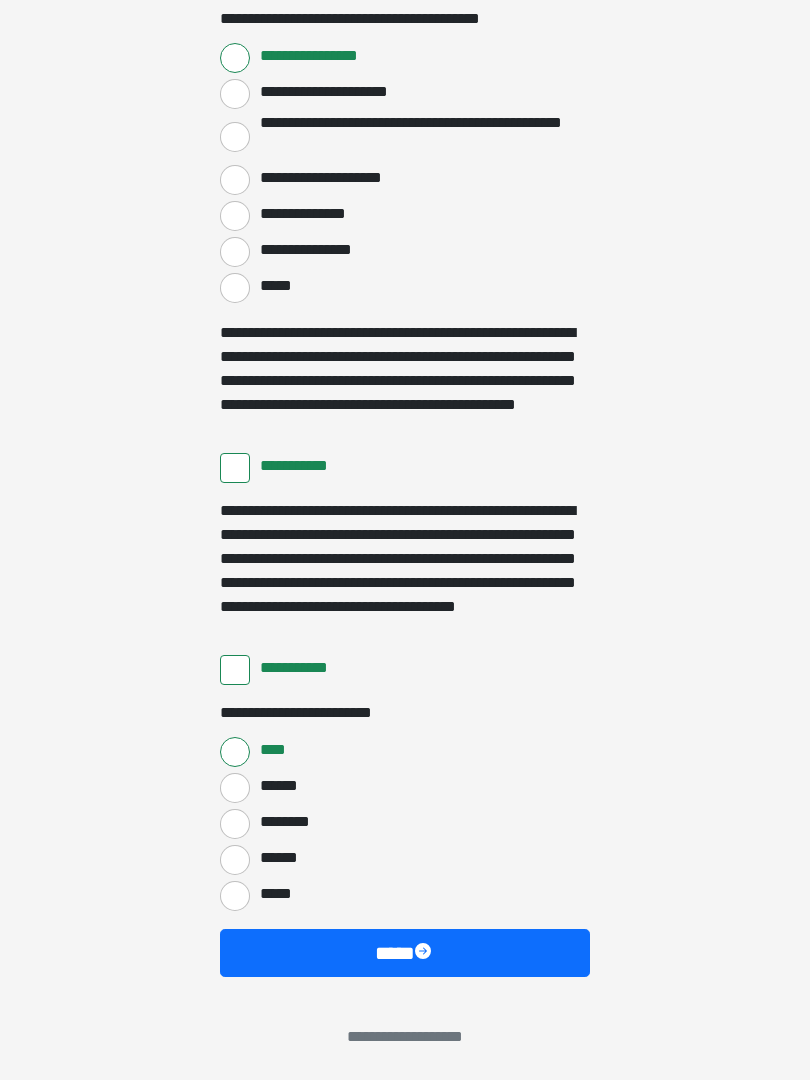click at bounding box center (425, 953) 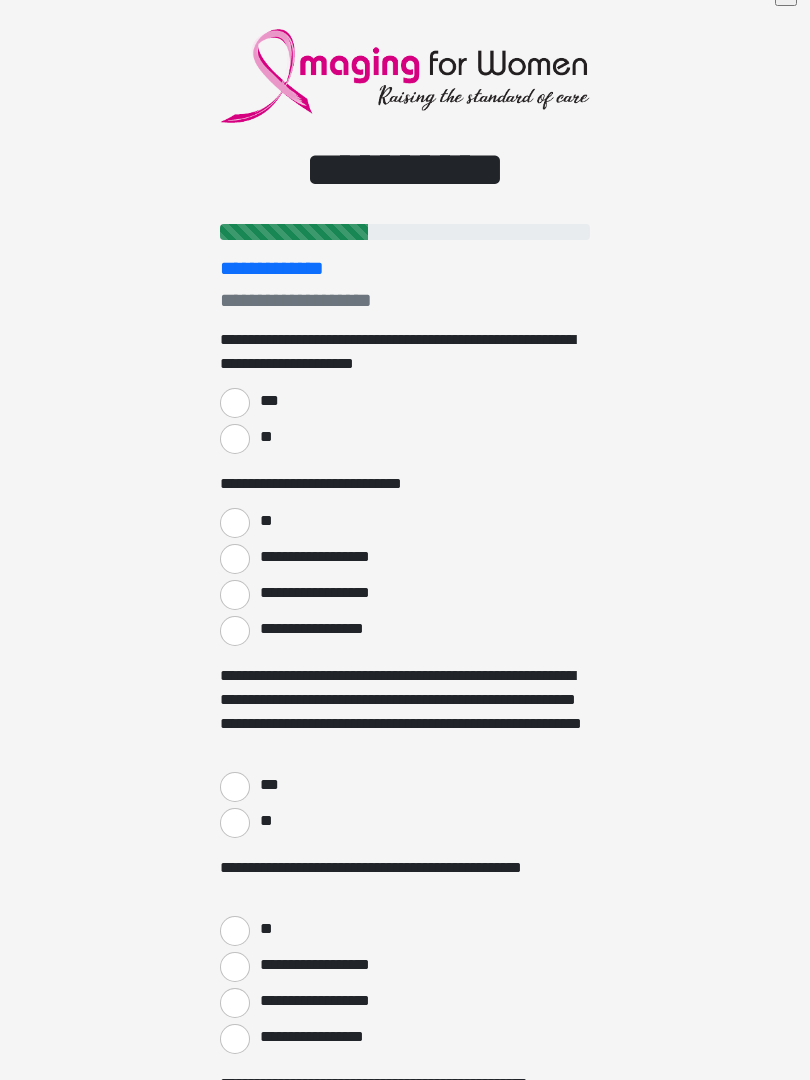 scroll, scrollTop: 0, scrollLeft: 0, axis: both 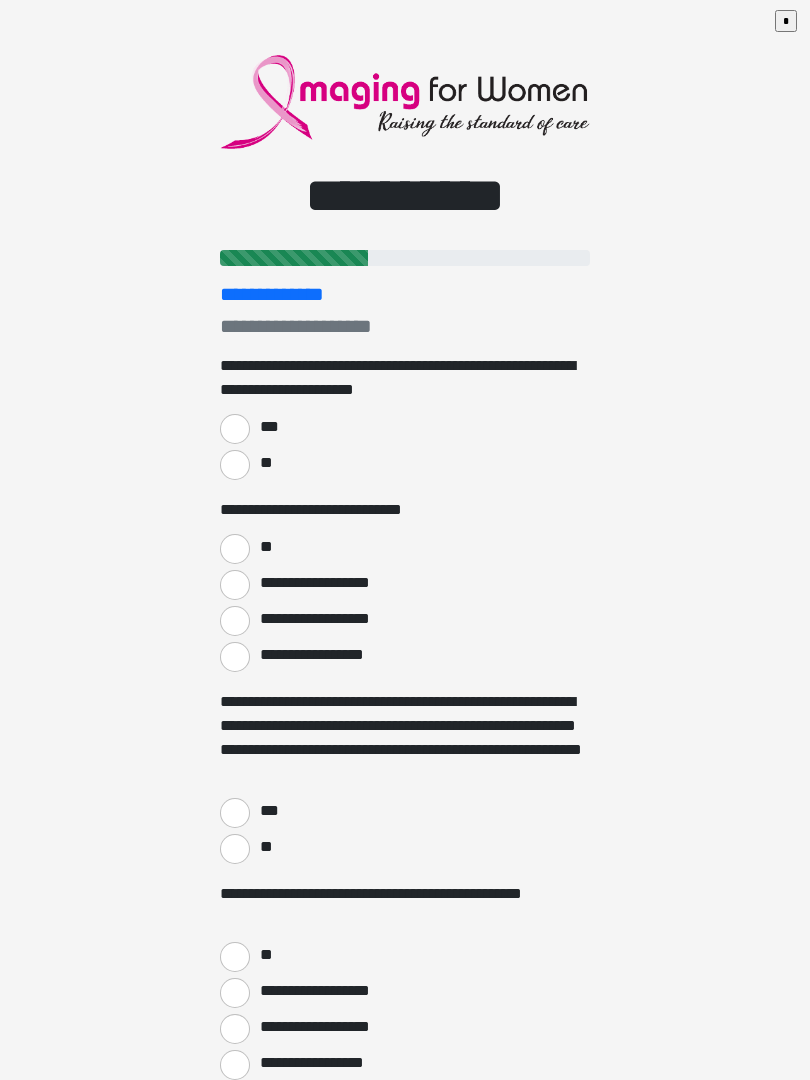 click on "***" at bounding box center [235, 429] 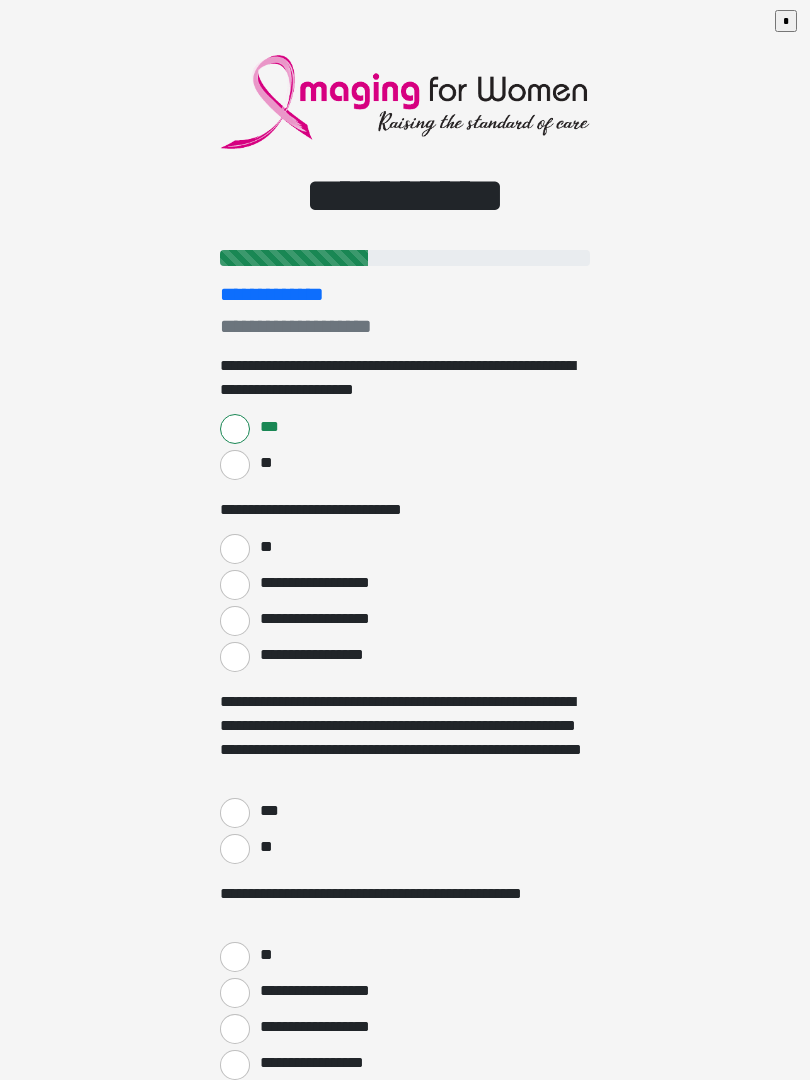 click on "**" at bounding box center [235, 549] 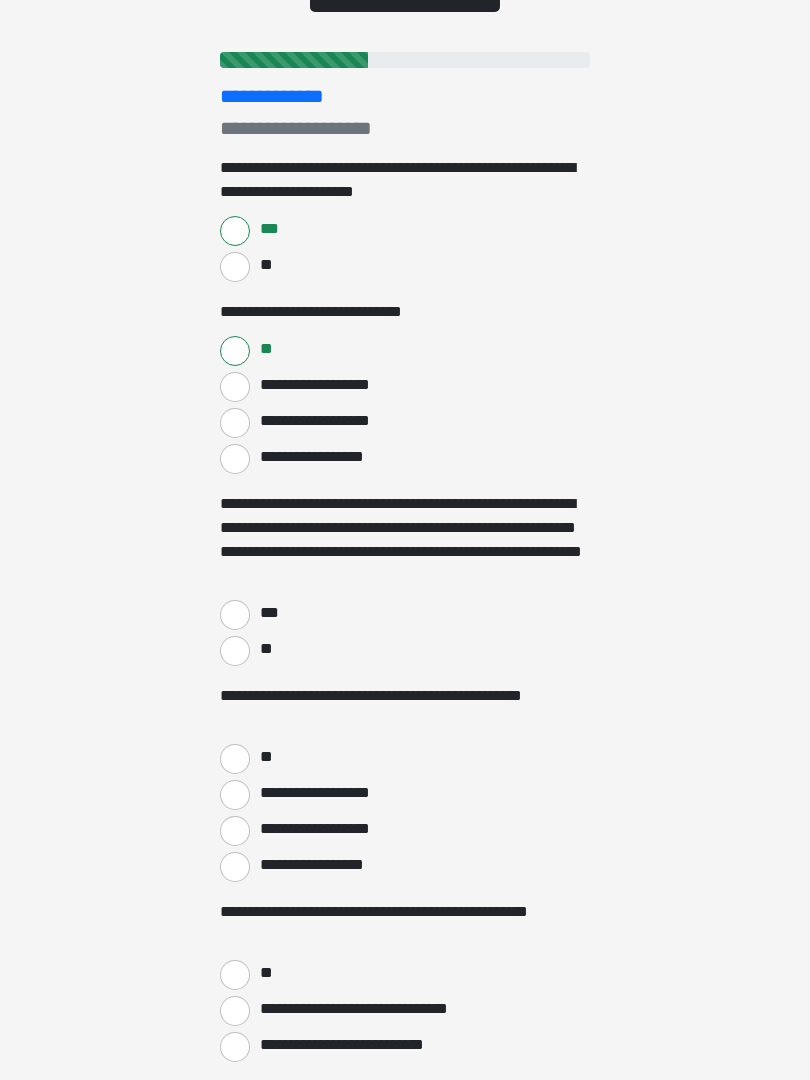 scroll, scrollTop: 273, scrollLeft: 0, axis: vertical 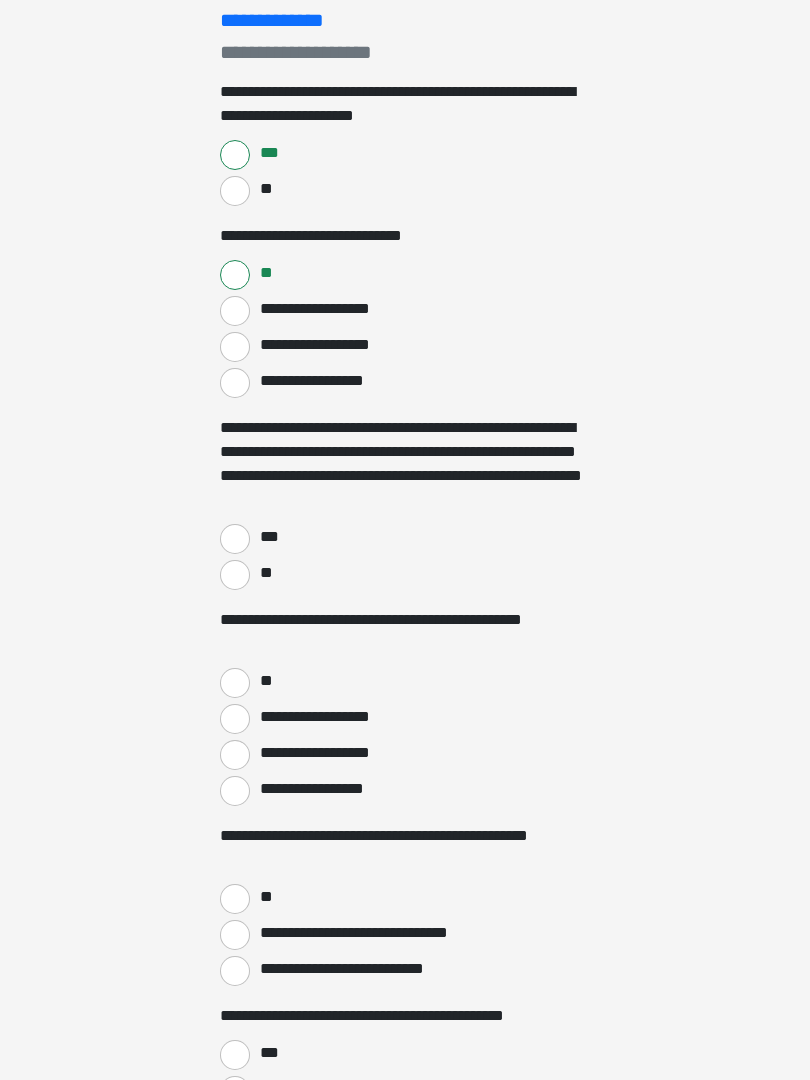 click on "***" at bounding box center (235, 540) 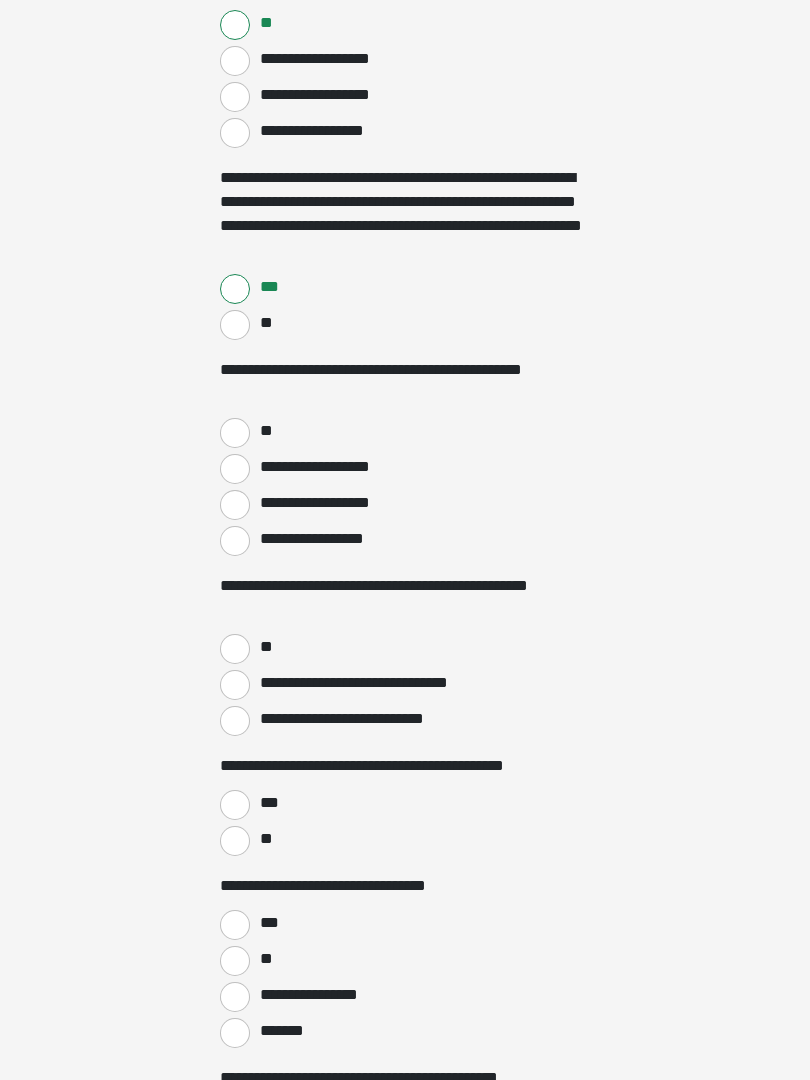 click on "**" at bounding box center [235, 434] 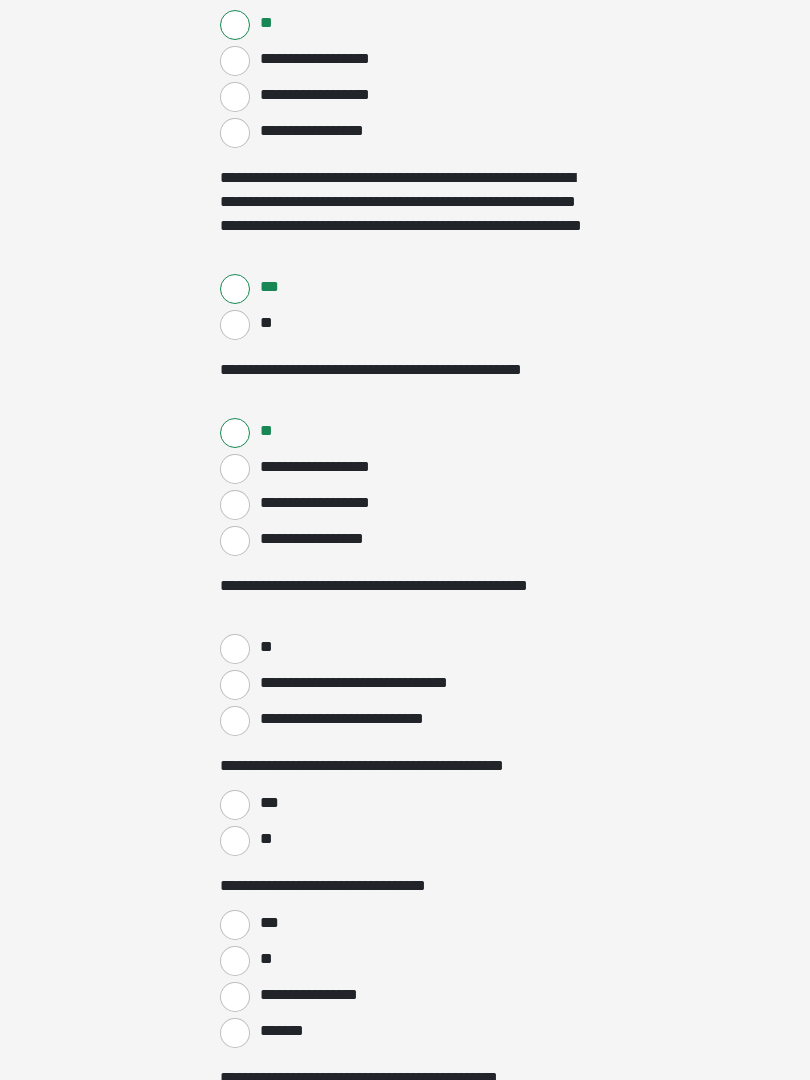 click on "**" at bounding box center (235, 649) 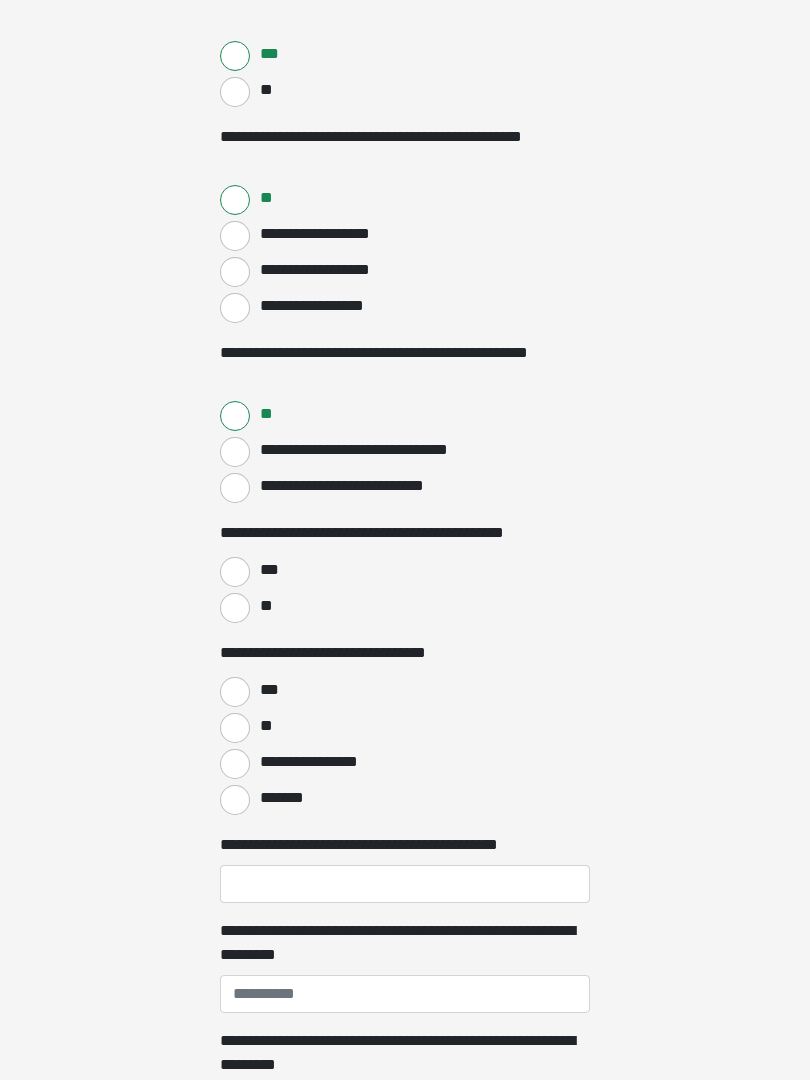 scroll, scrollTop: 755, scrollLeft: 0, axis: vertical 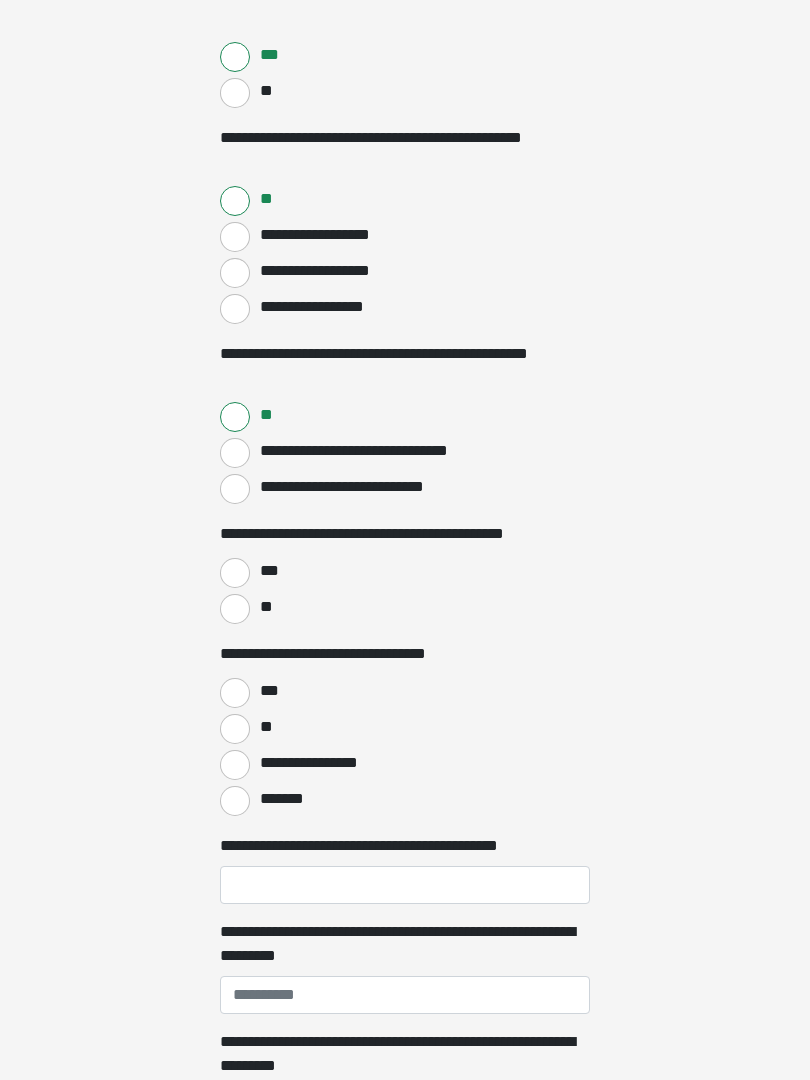 click on "***" at bounding box center [235, 574] 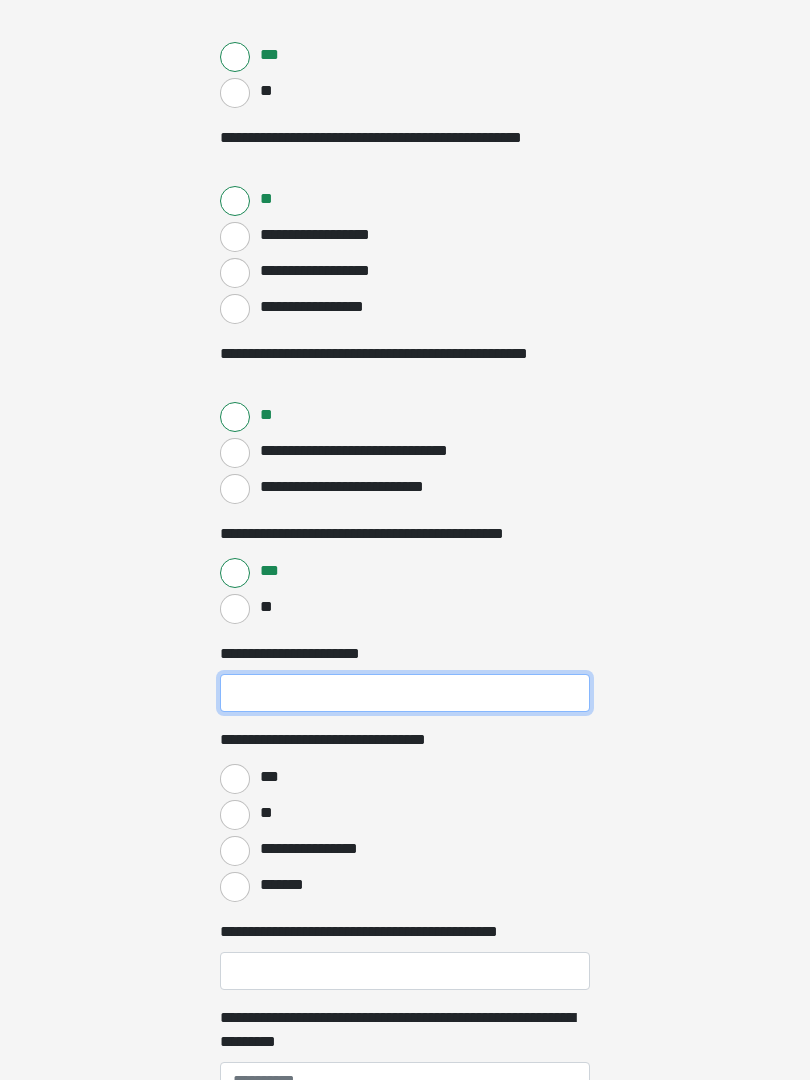 click on "**********" at bounding box center [405, 693] 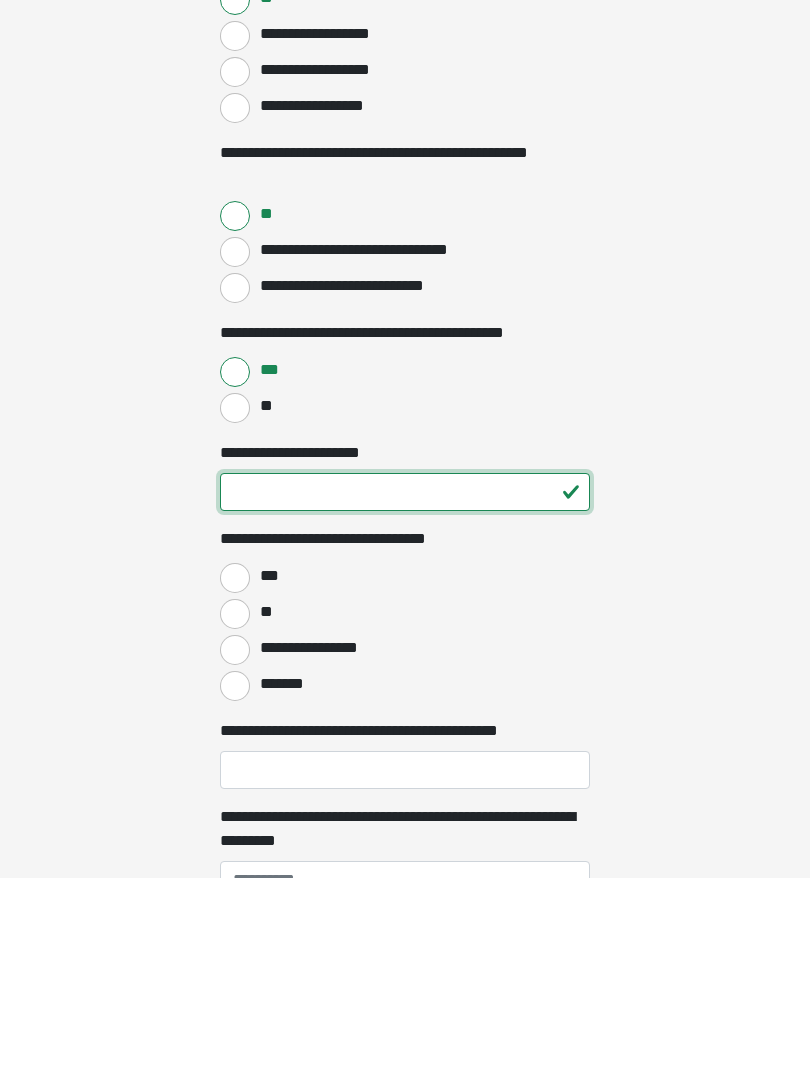 type on "**" 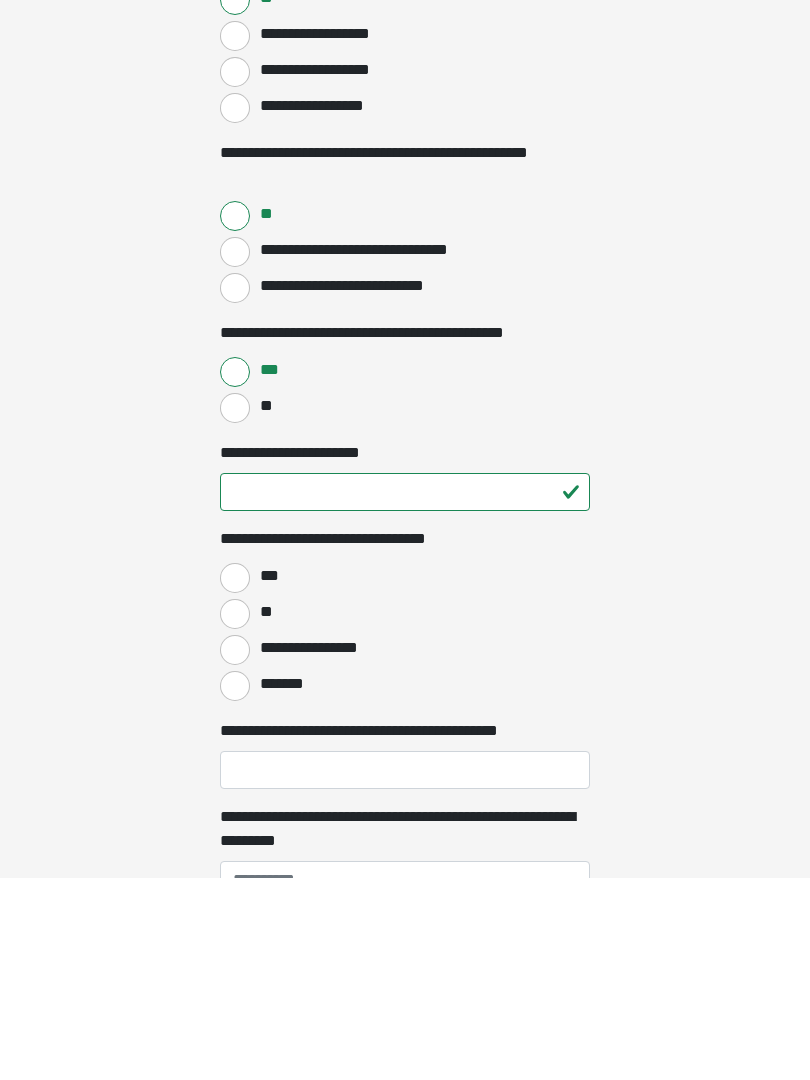 click on "*******" at bounding box center [235, 888] 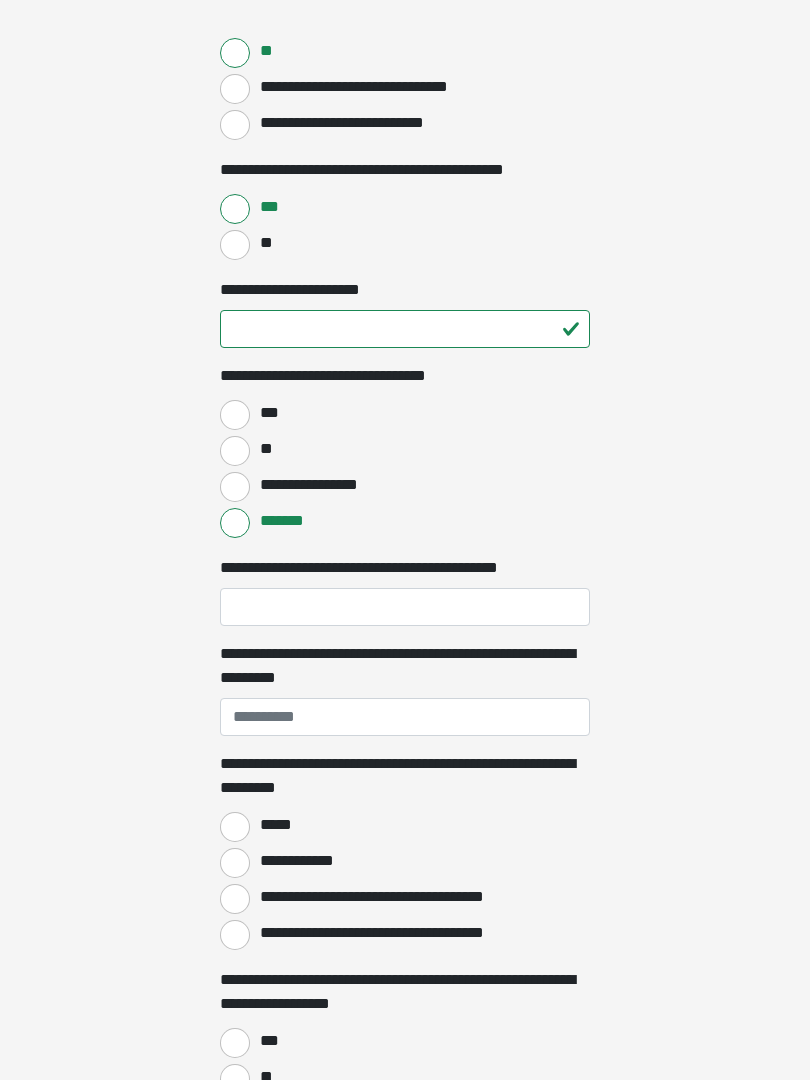 scroll, scrollTop: 1138, scrollLeft: 0, axis: vertical 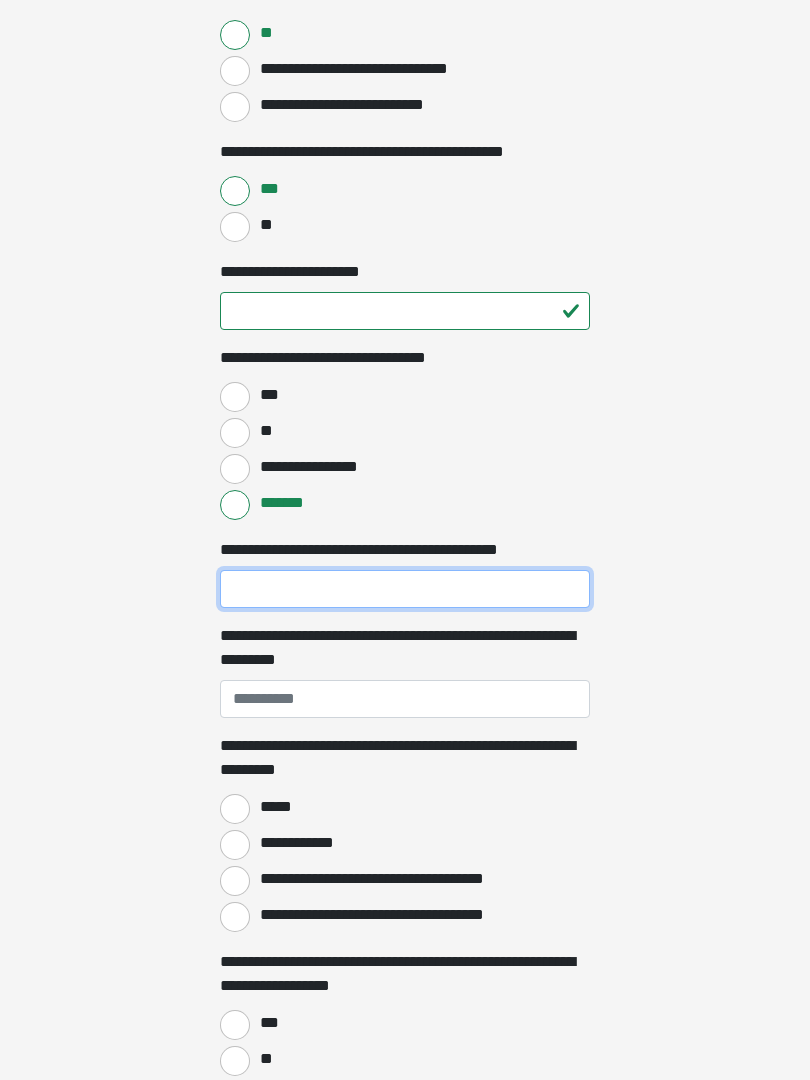 click on "**********" at bounding box center (405, 589) 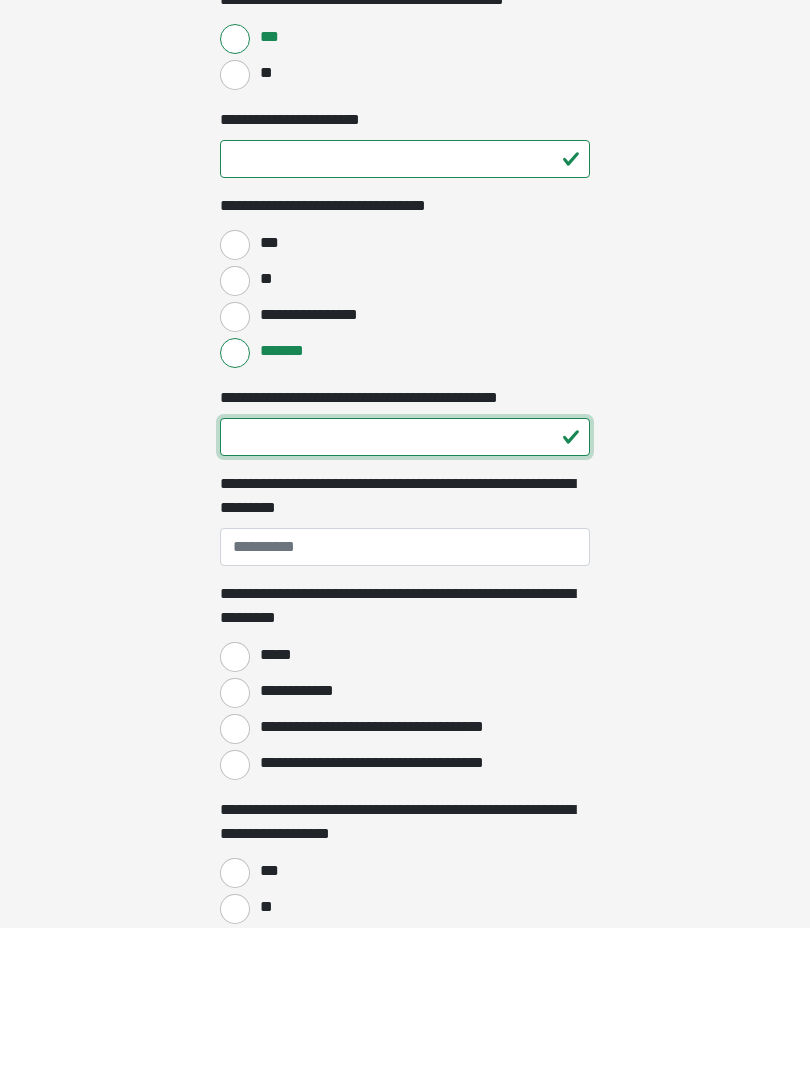 type on "**" 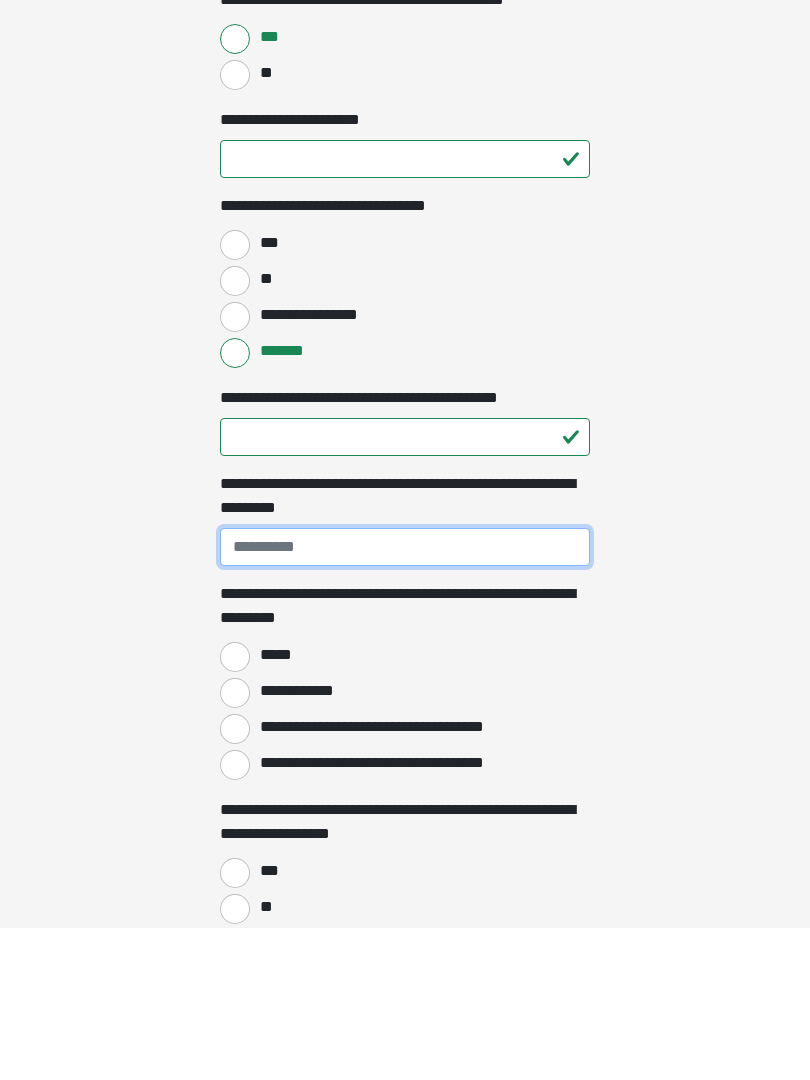 click on "**********" at bounding box center [405, 699] 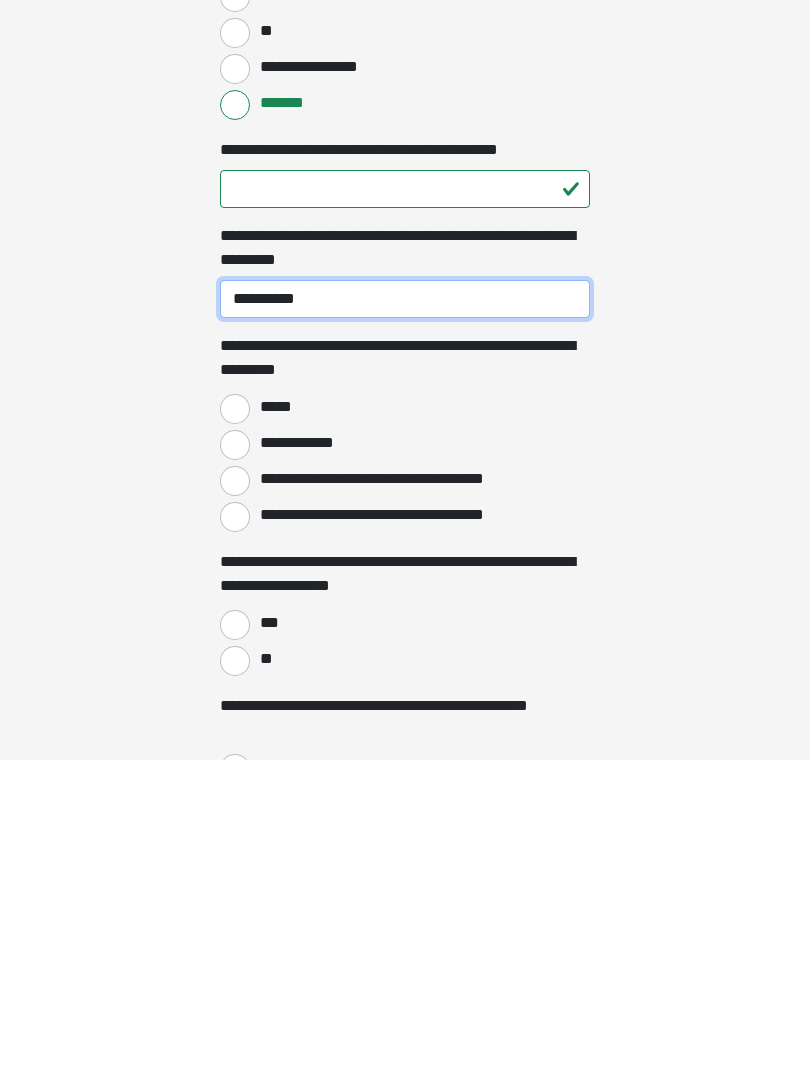 scroll, scrollTop: 1224, scrollLeft: 0, axis: vertical 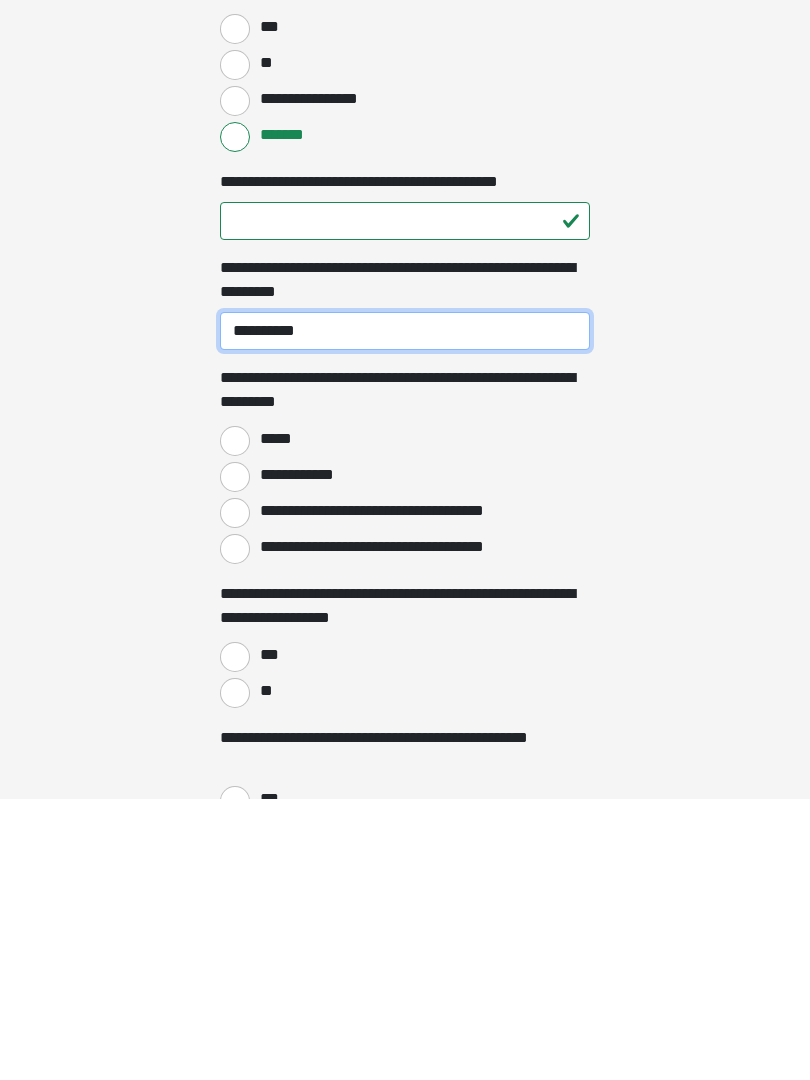 type on "**********" 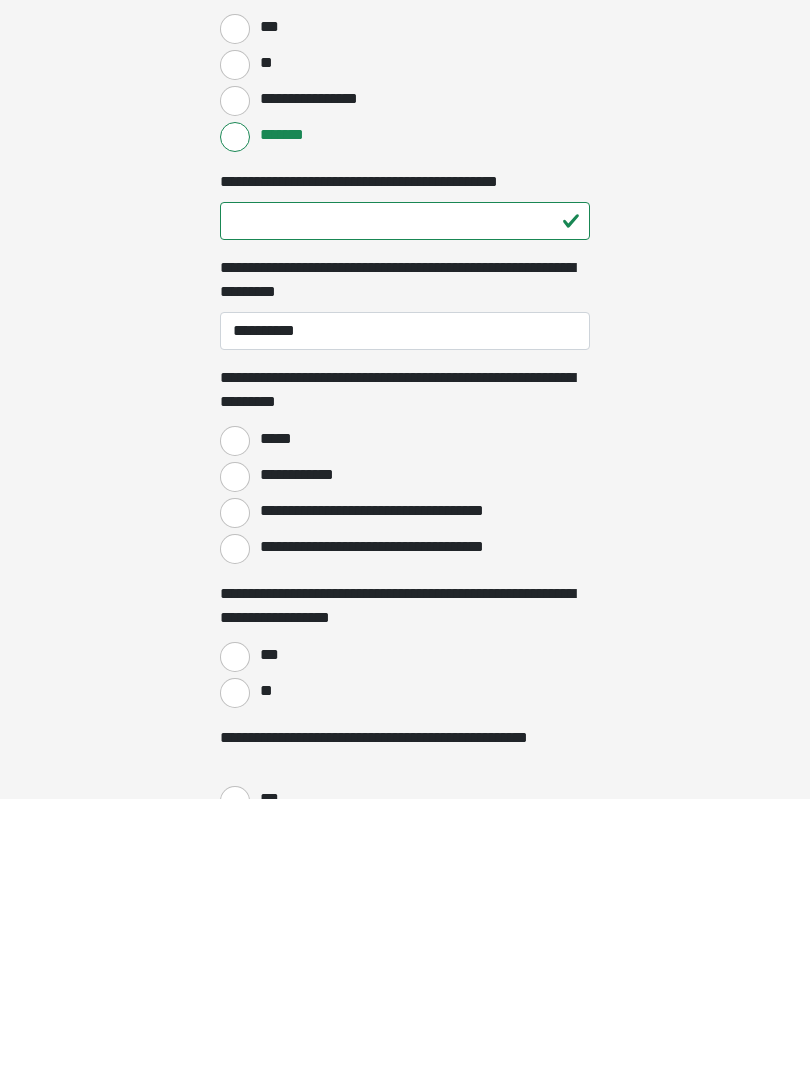 click on "*****" at bounding box center [235, 723] 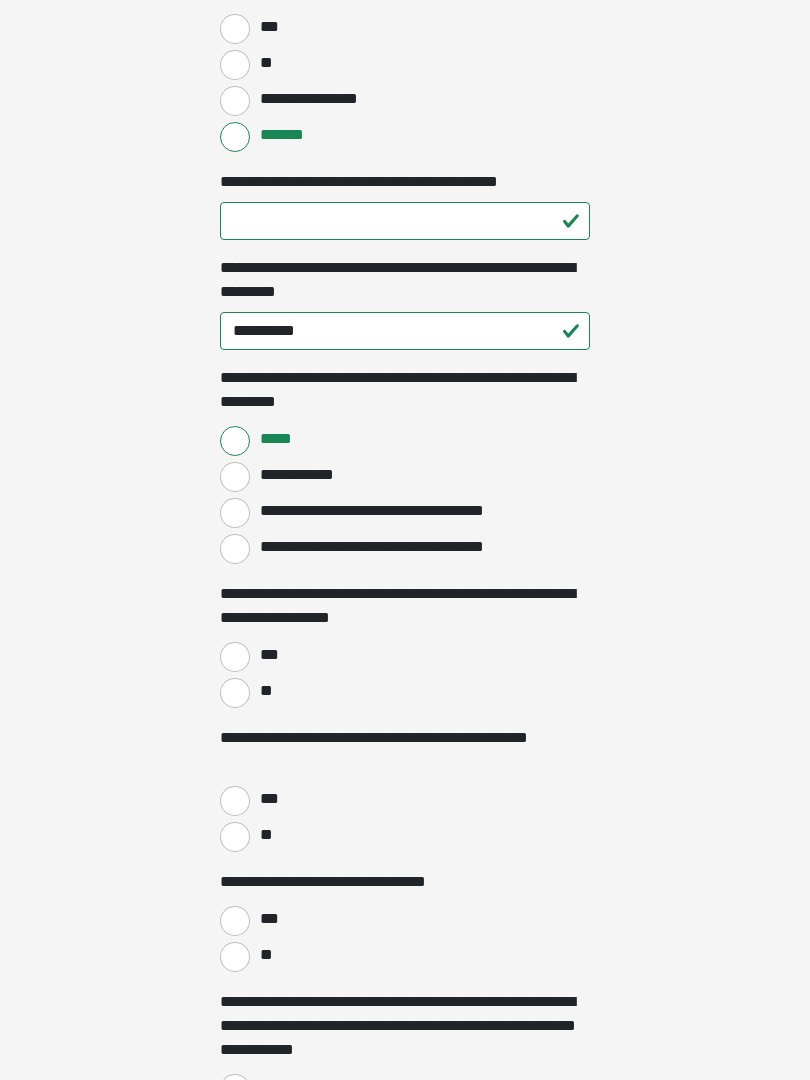 click on "**" at bounding box center (235, 693) 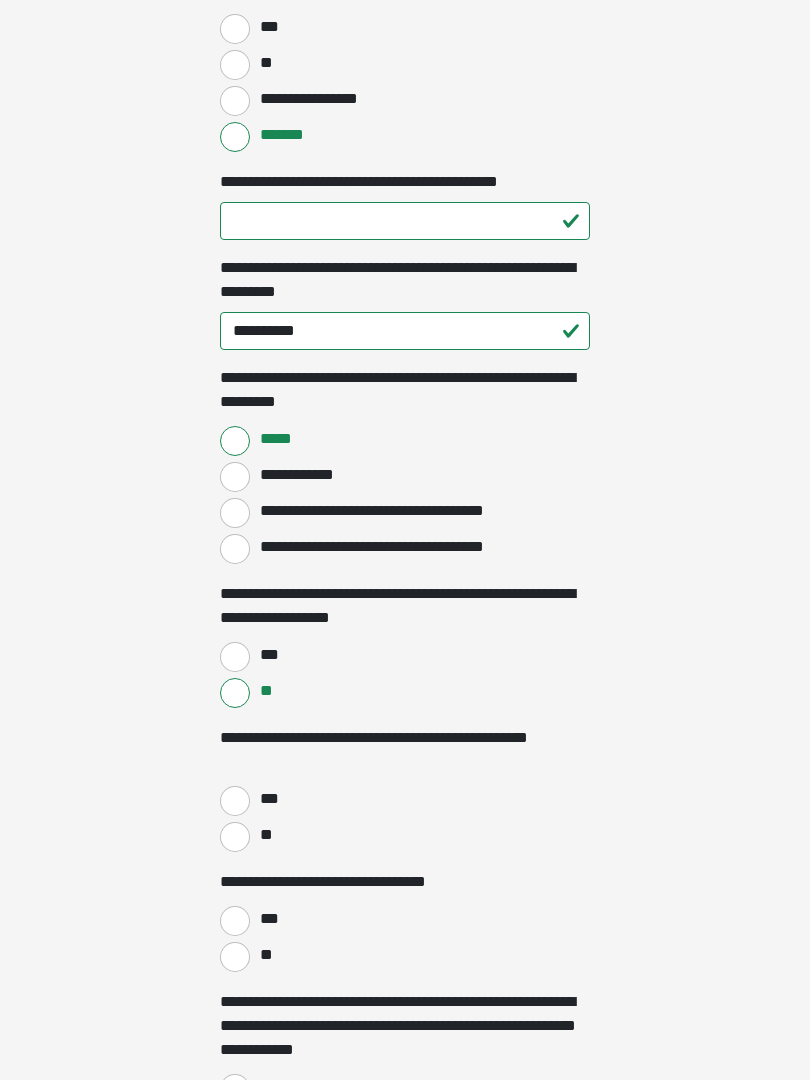 click on "**" at bounding box center [235, 837] 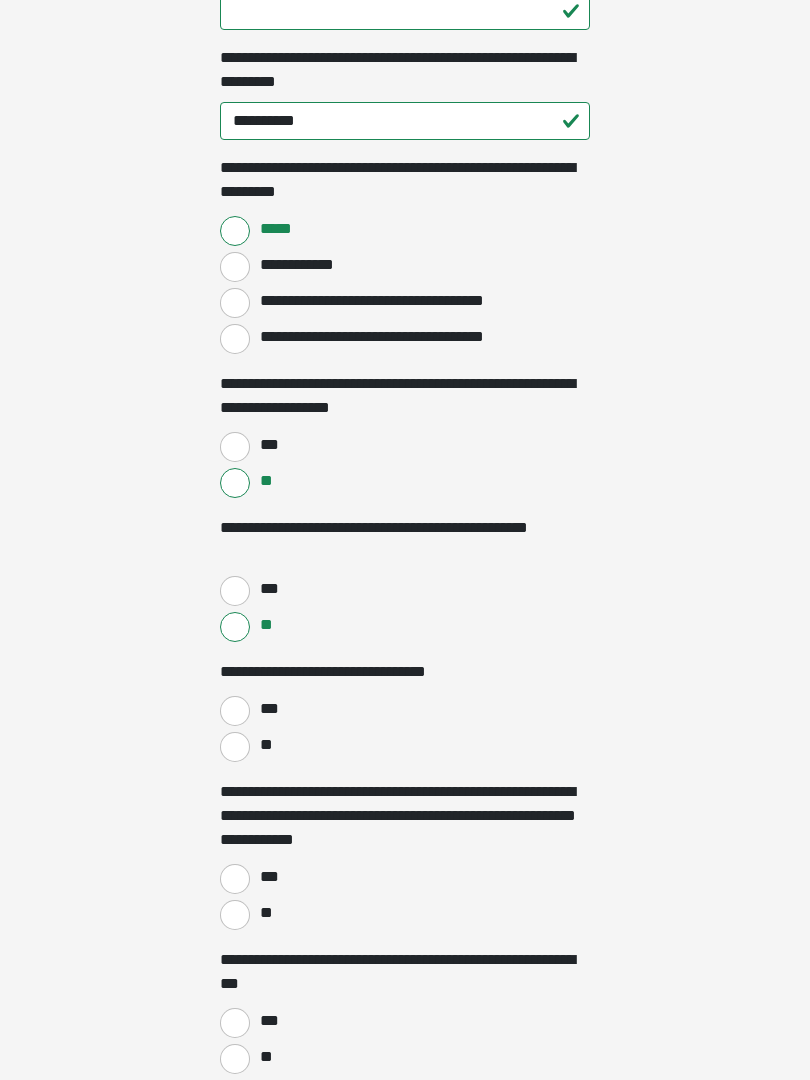 scroll, scrollTop: 1731, scrollLeft: 0, axis: vertical 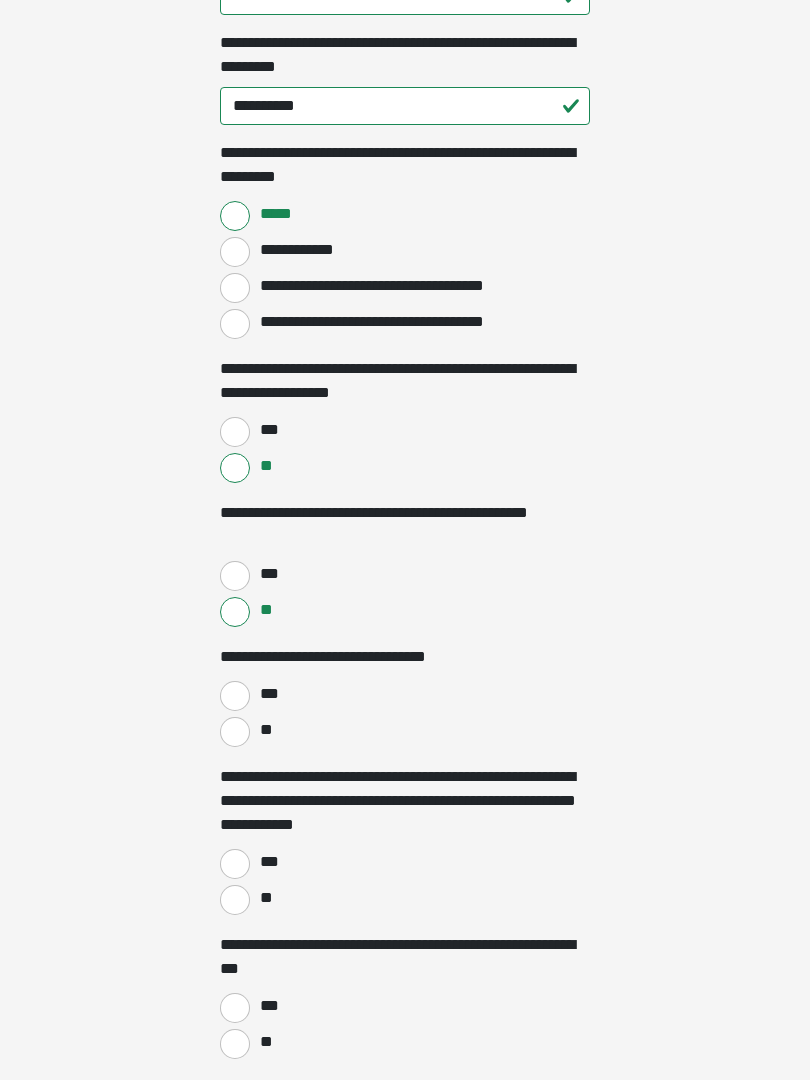 click on "**" at bounding box center [235, 732] 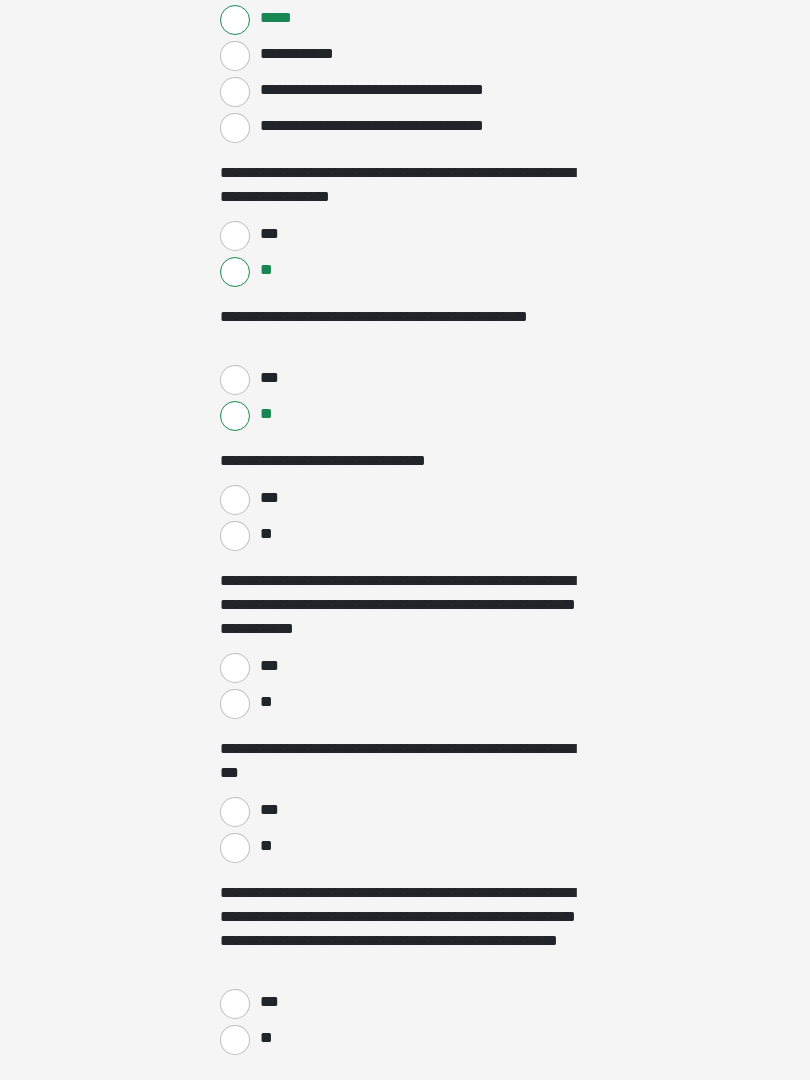 scroll, scrollTop: 1982, scrollLeft: 0, axis: vertical 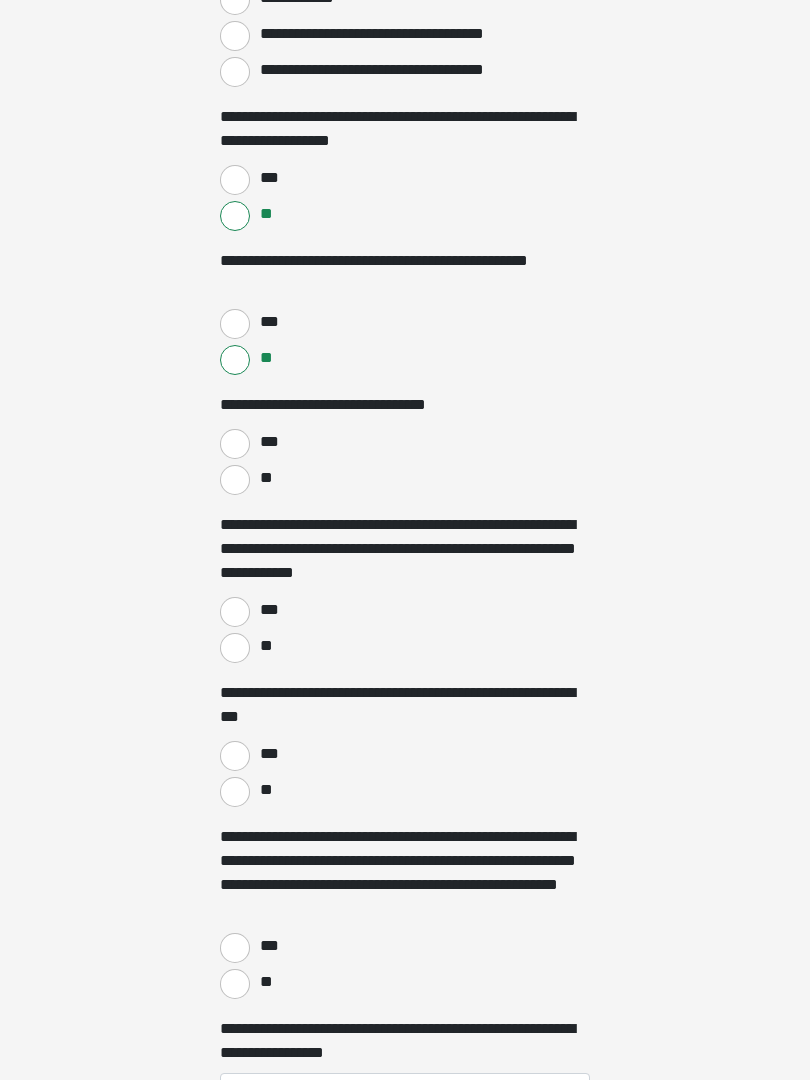 click on "**" at bounding box center [235, 649] 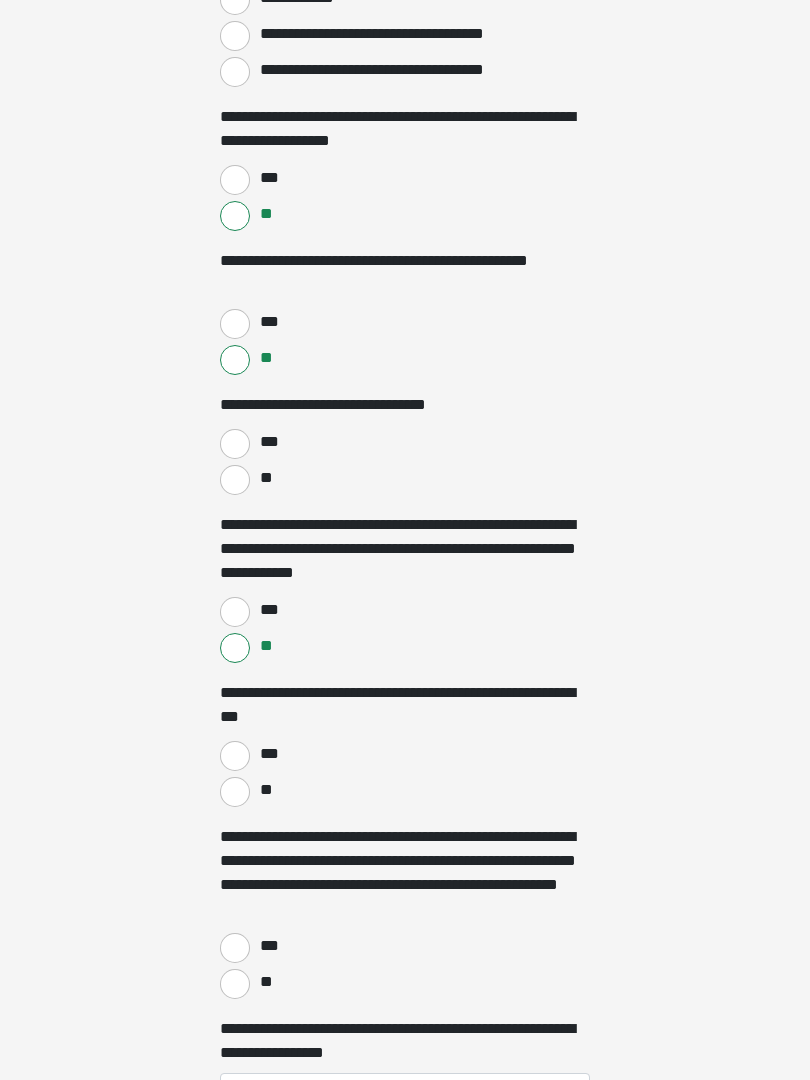 click on "**" at bounding box center (235, 792) 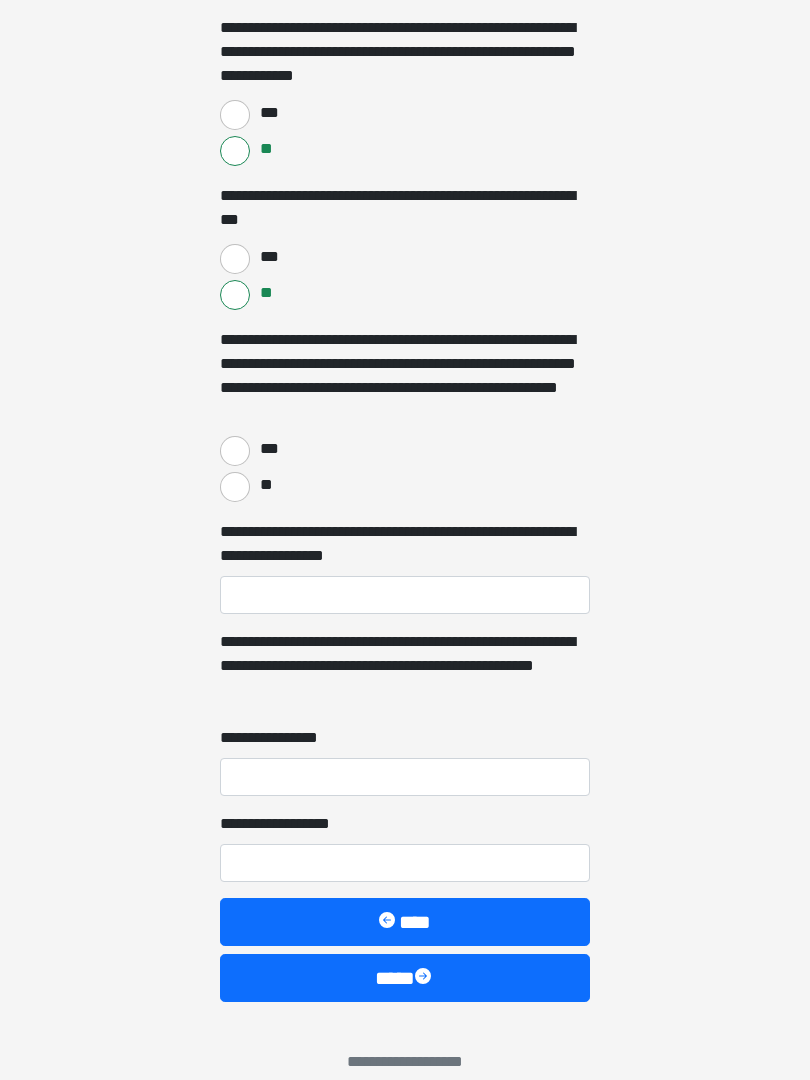 scroll, scrollTop: 2480, scrollLeft: 0, axis: vertical 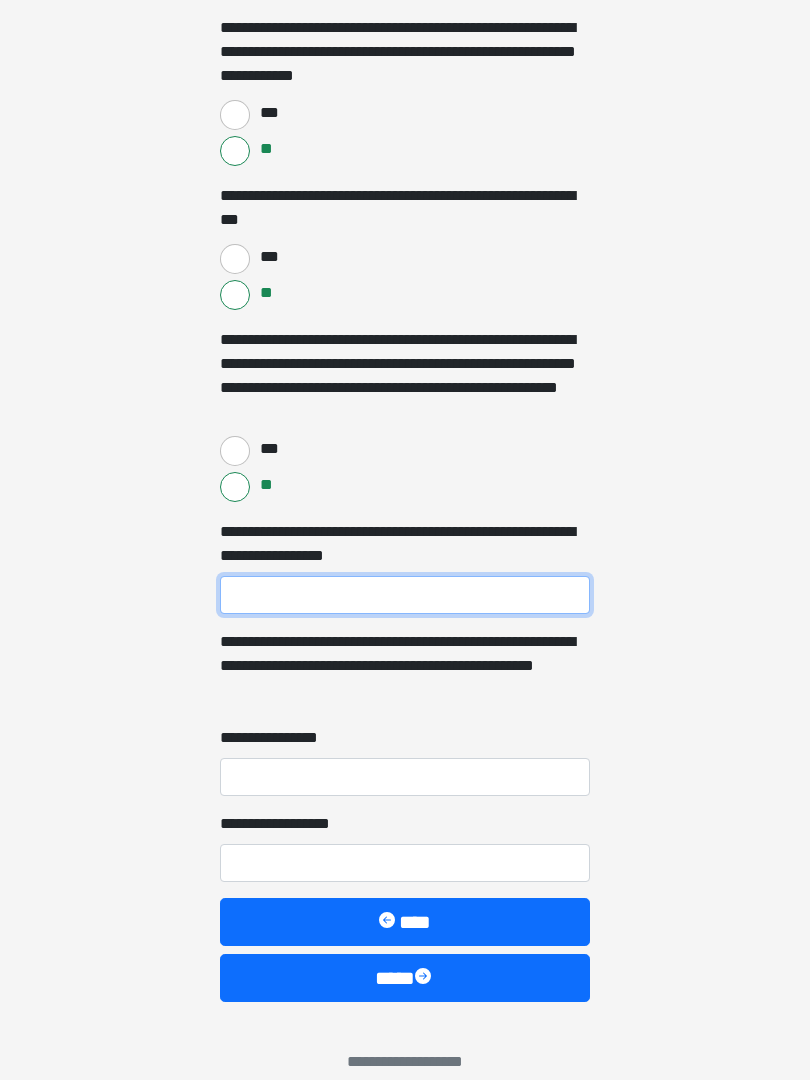 click on "**********" at bounding box center [405, 595] 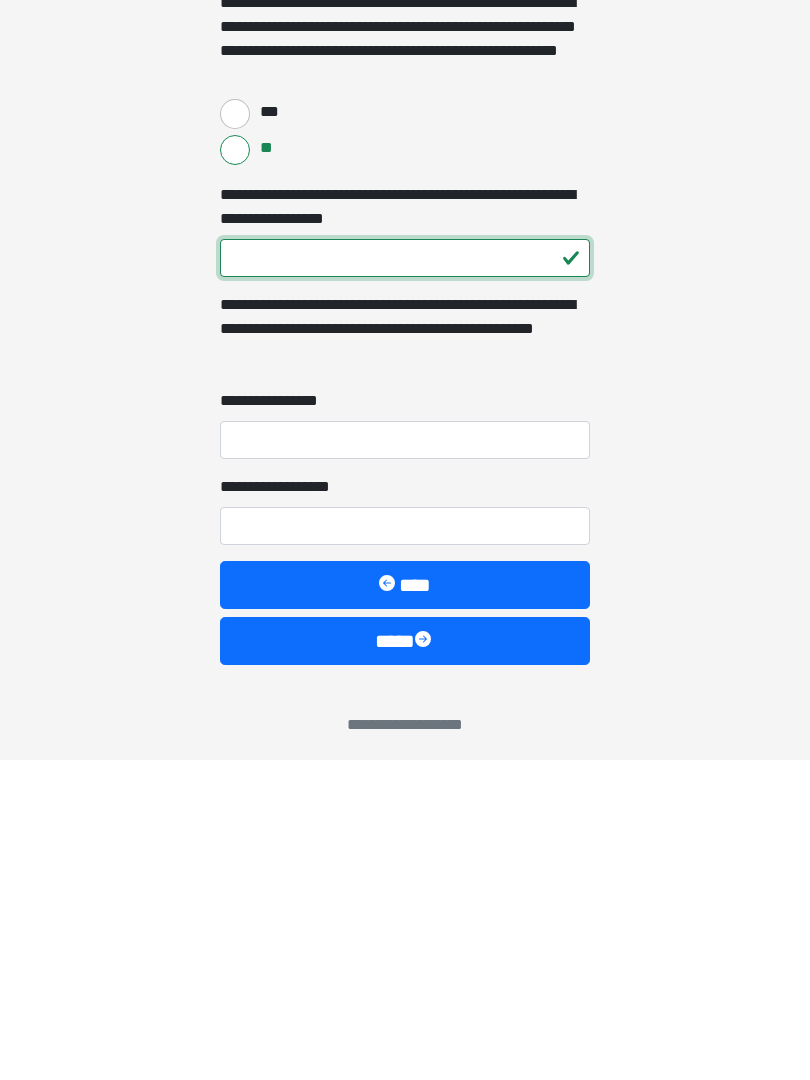 scroll, scrollTop: 2505, scrollLeft: 0, axis: vertical 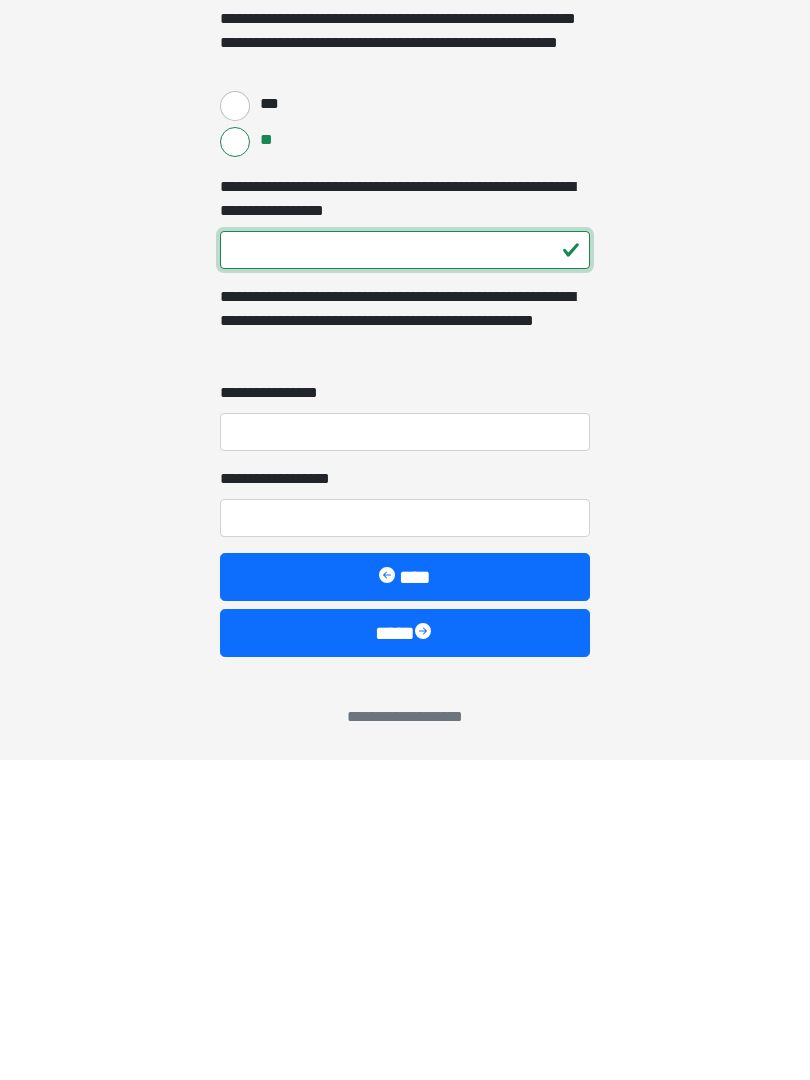 type on "***" 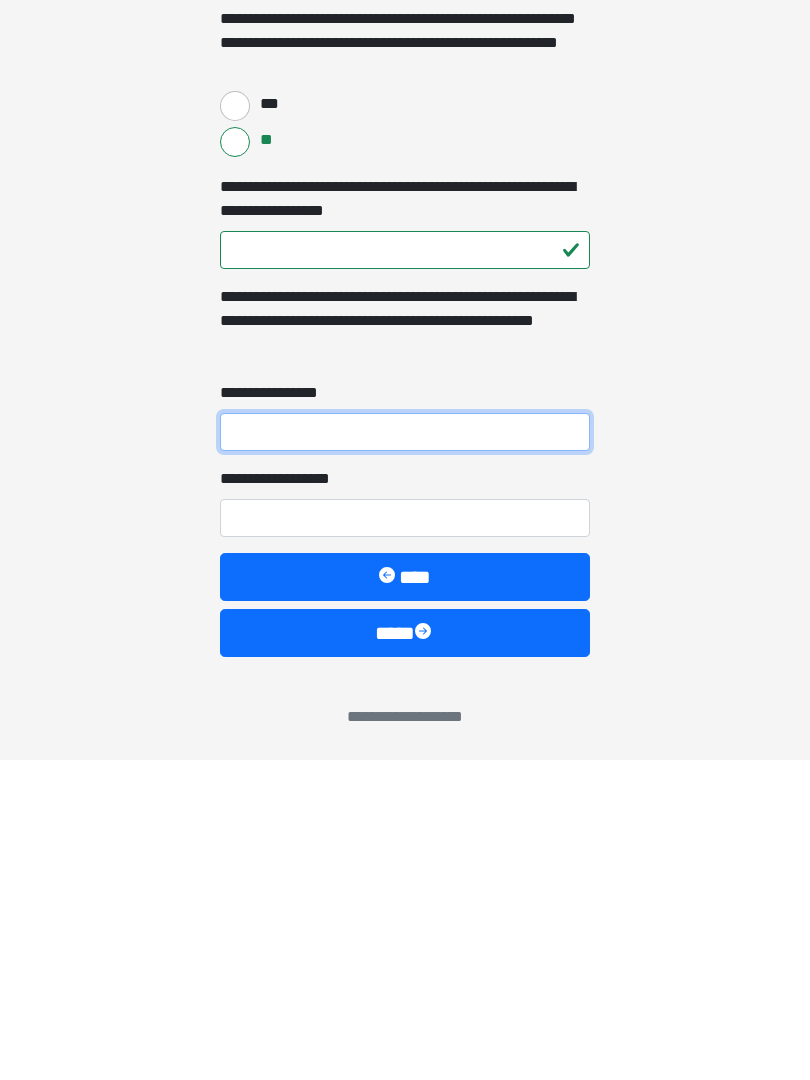 click on "**********" at bounding box center (405, 752) 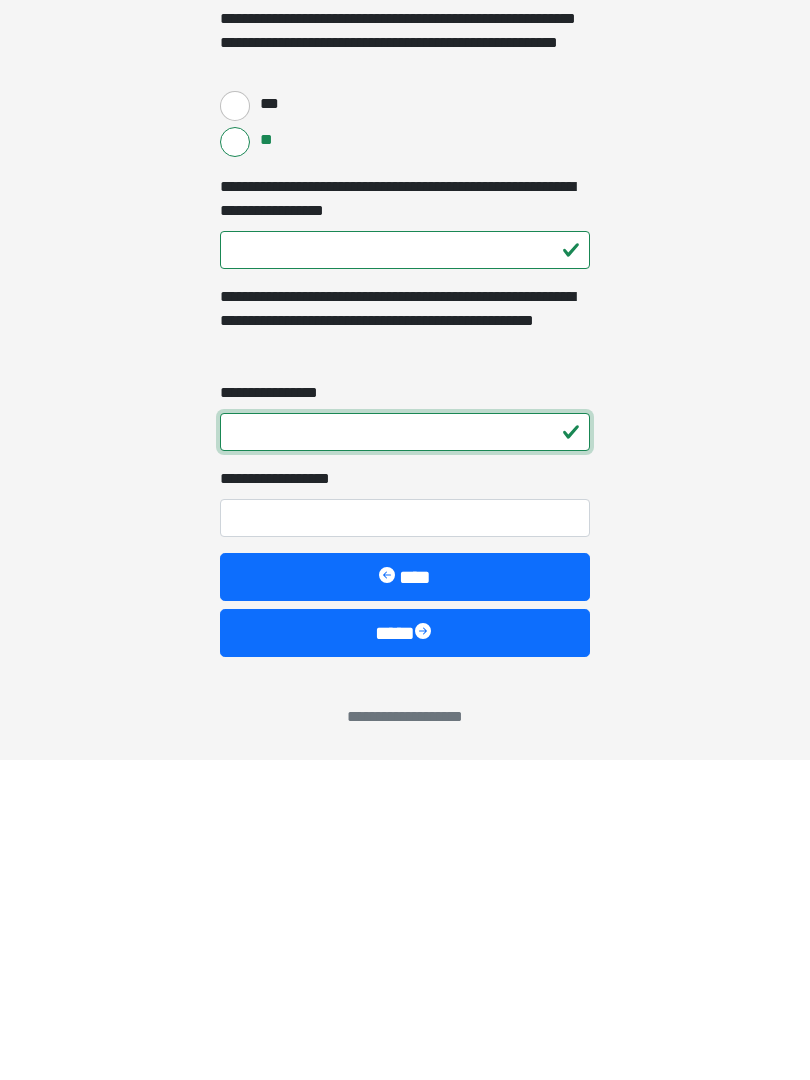type on "*" 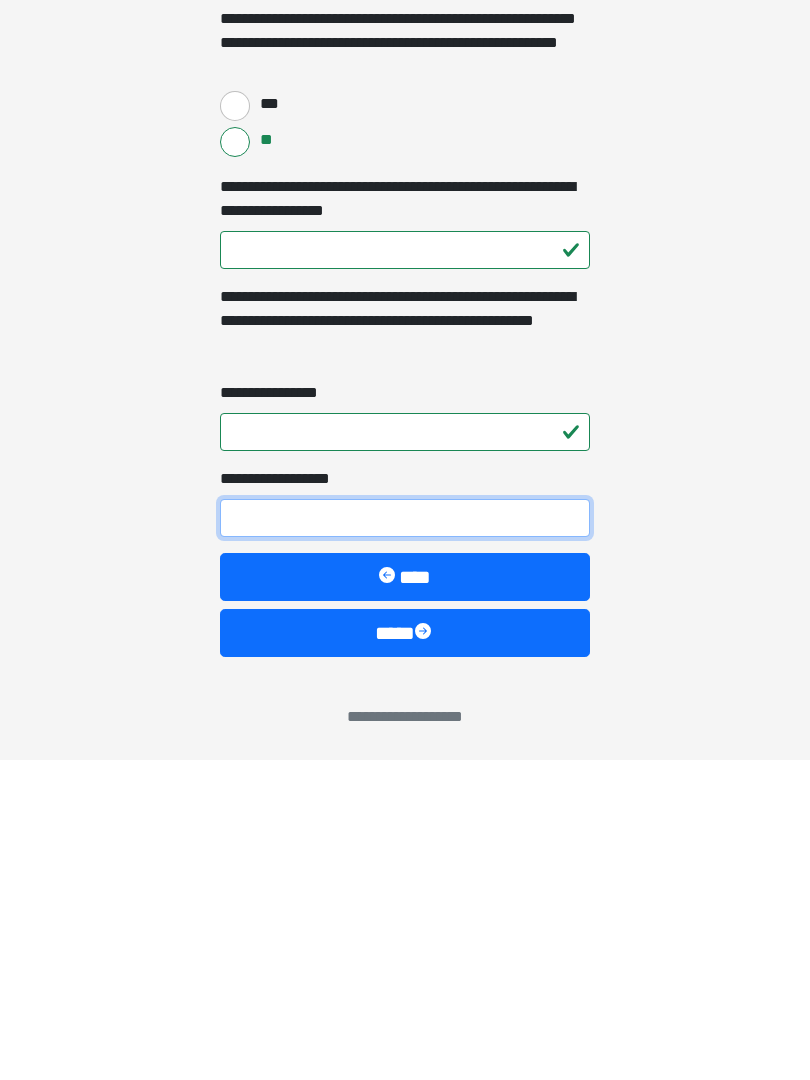 click on "**********" at bounding box center [405, 838] 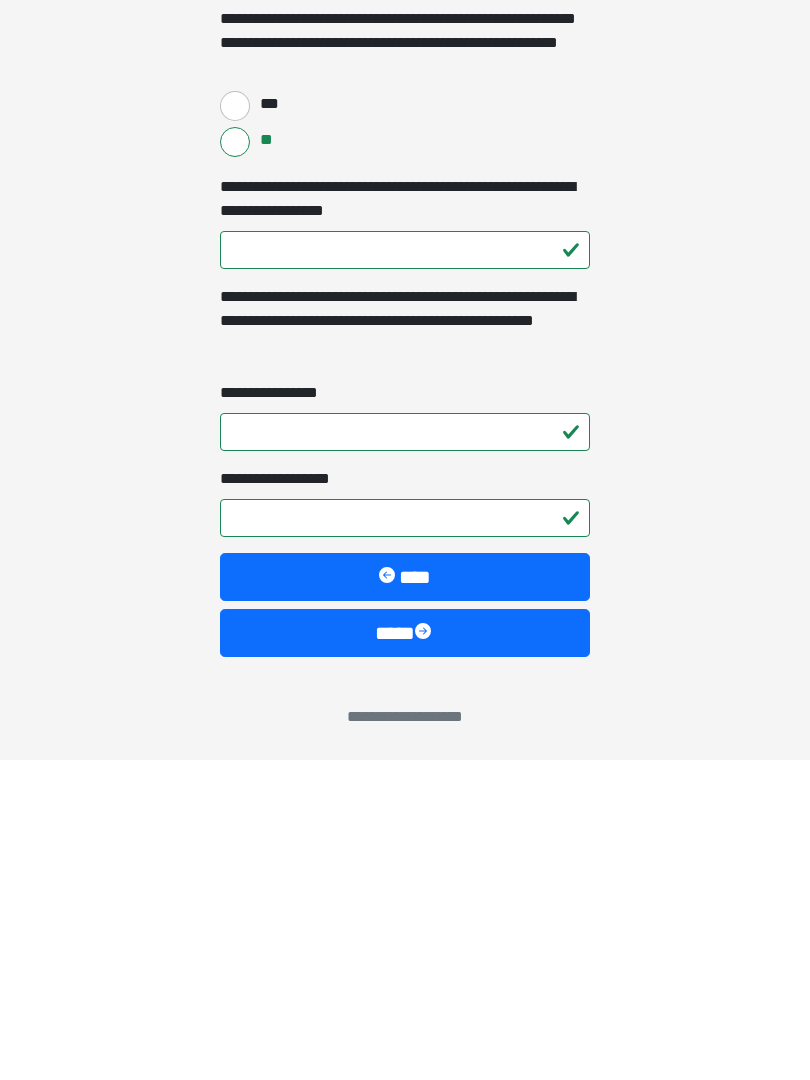 click on "****" at bounding box center [405, 953] 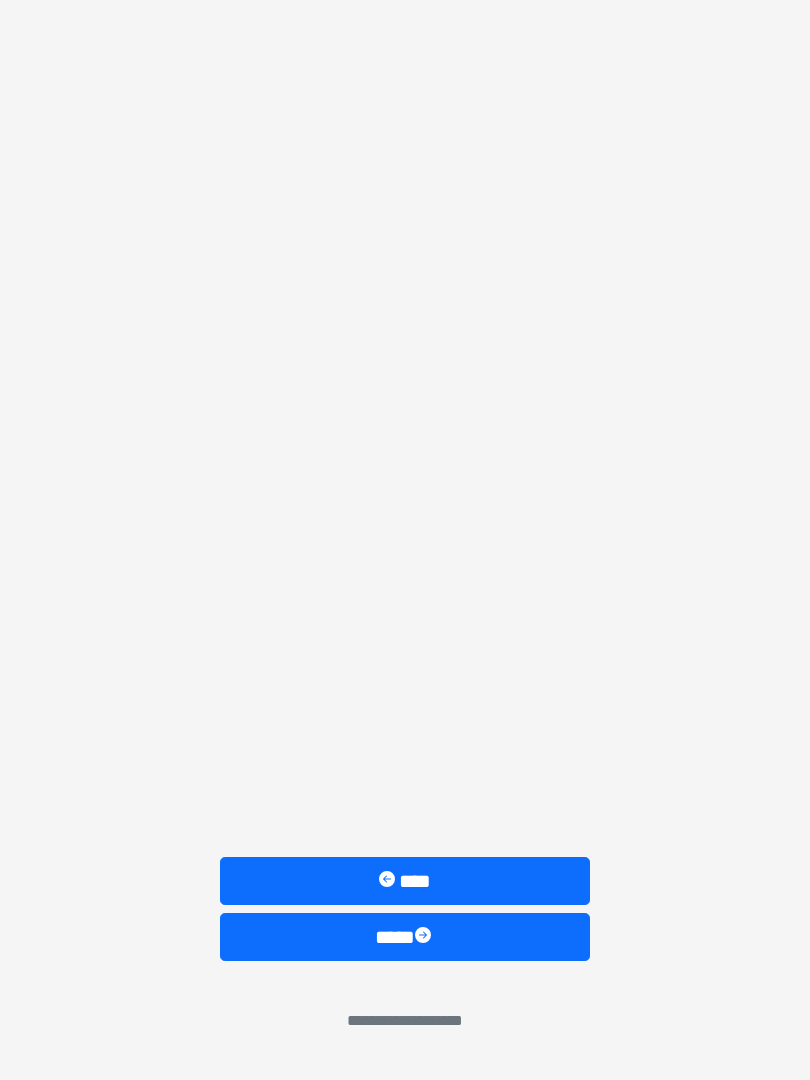 scroll, scrollTop: 0, scrollLeft: 0, axis: both 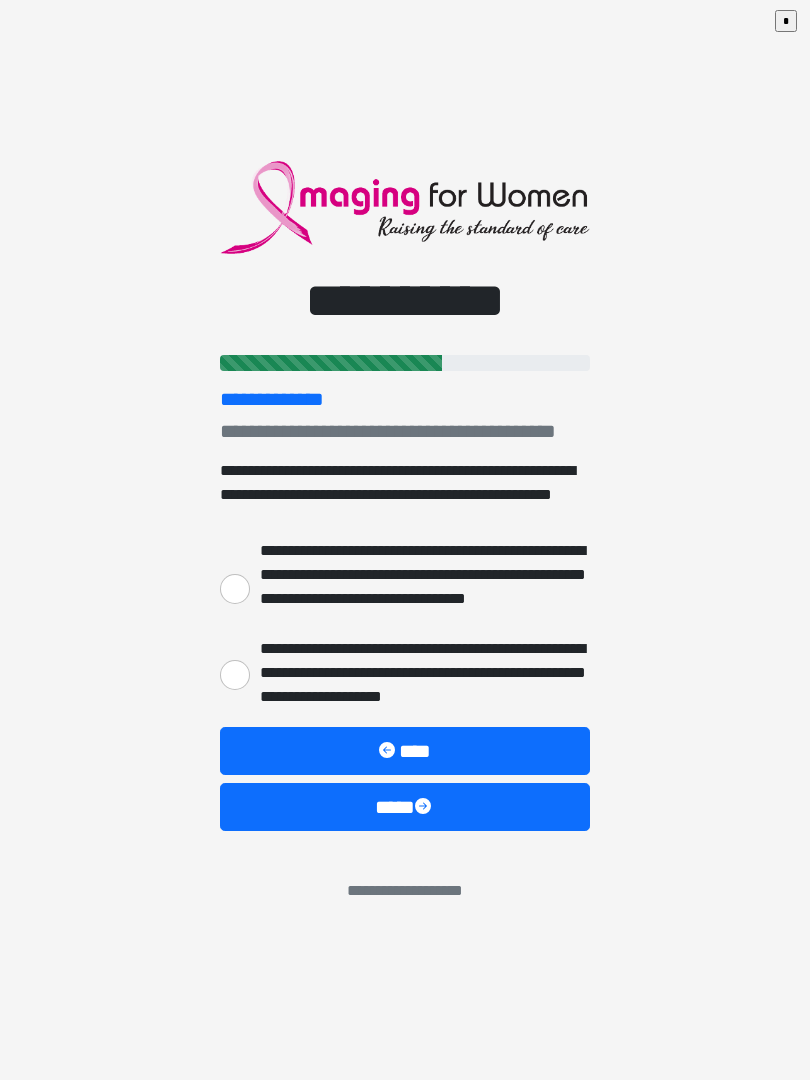 click on "**********" at bounding box center [235, 675] 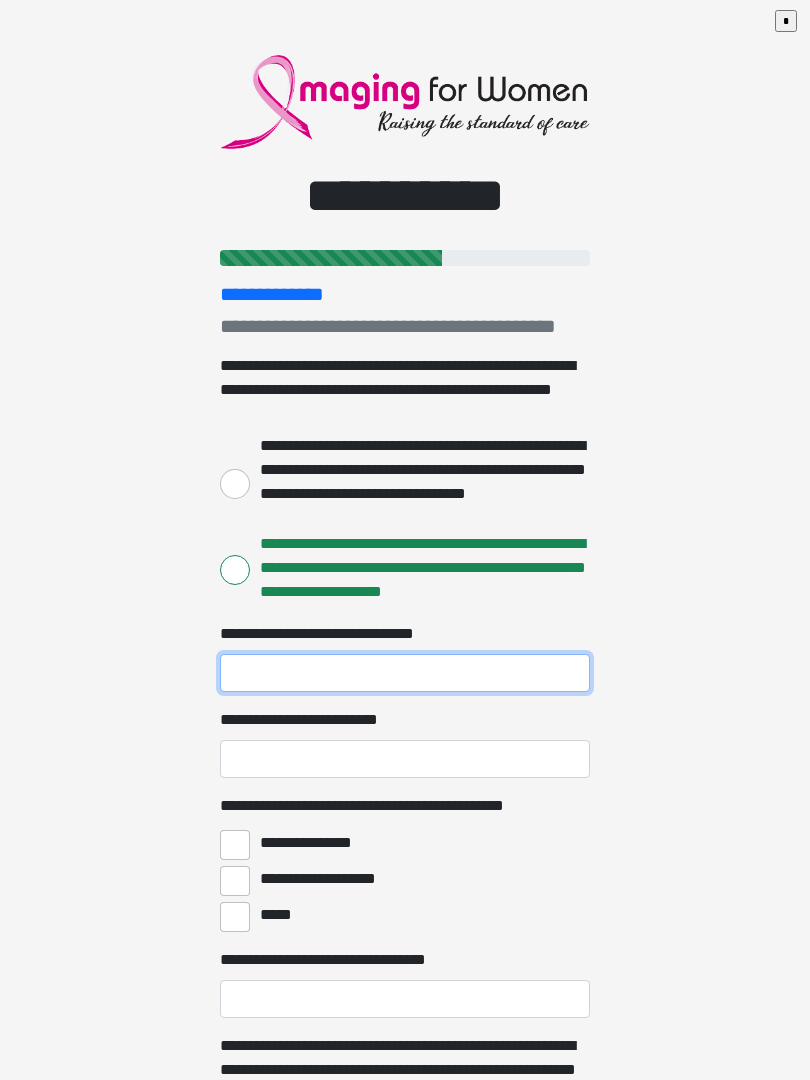click on "**********" at bounding box center [405, 673] 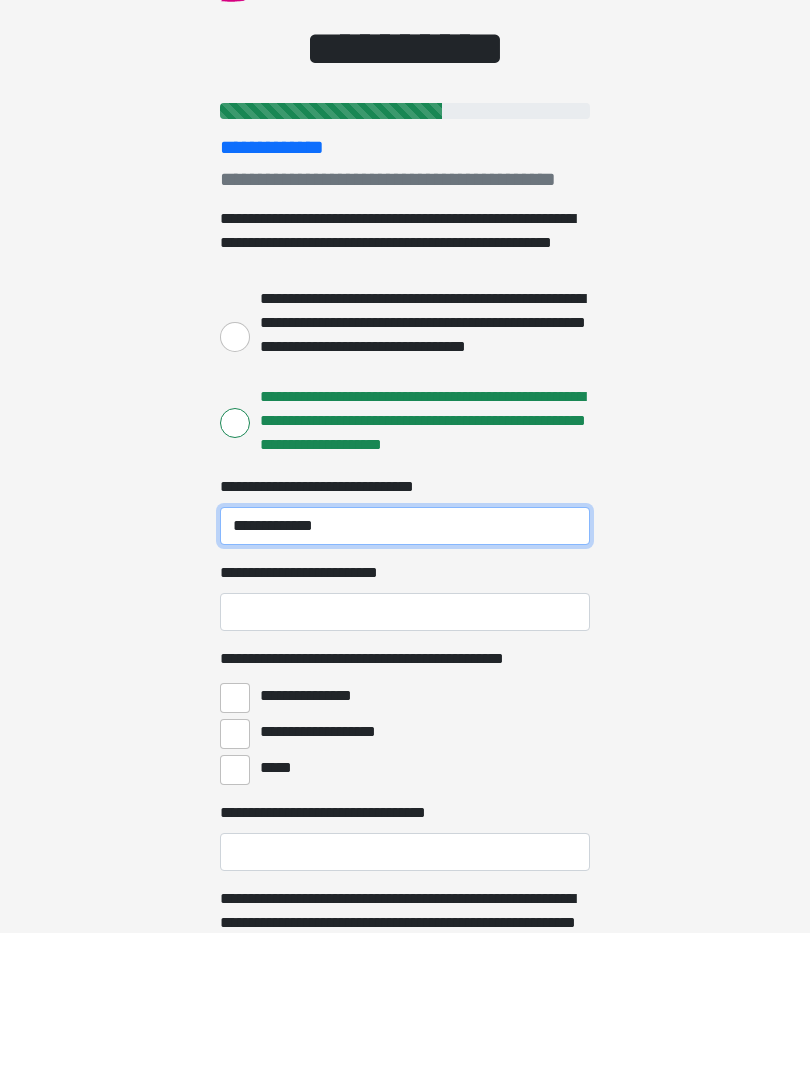 type on "**********" 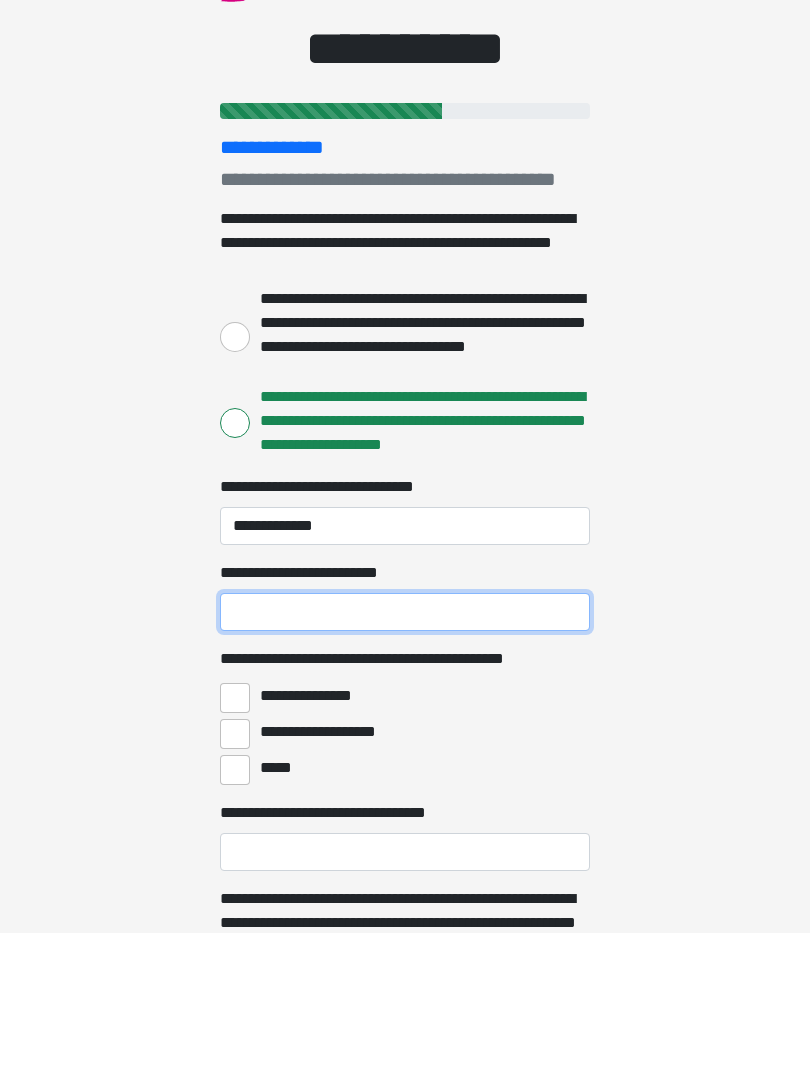 click on "**********" at bounding box center (405, 759) 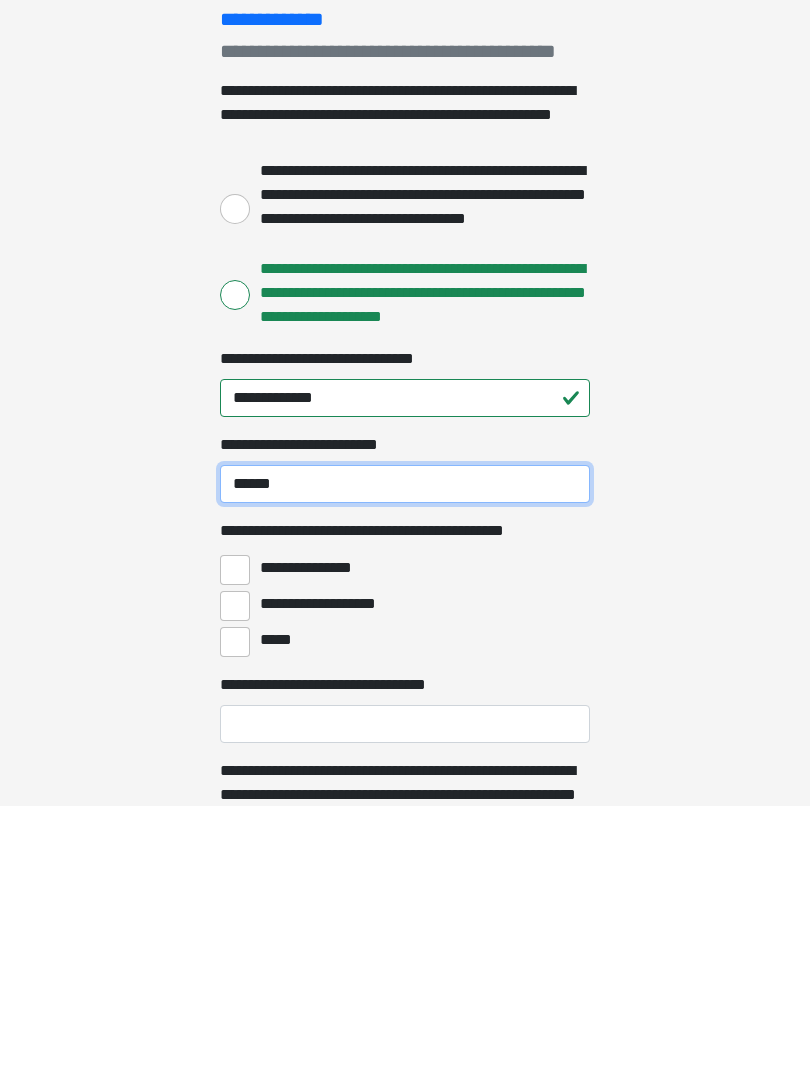 type on "******" 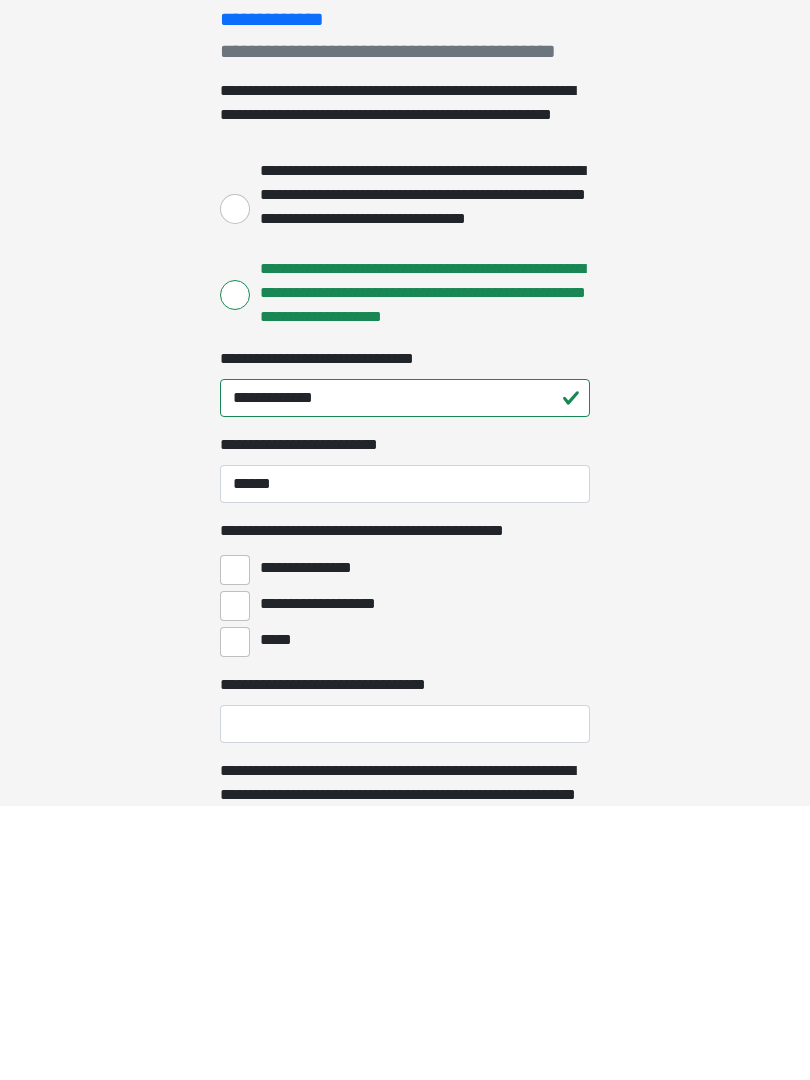 click on "**********" at bounding box center (235, 845) 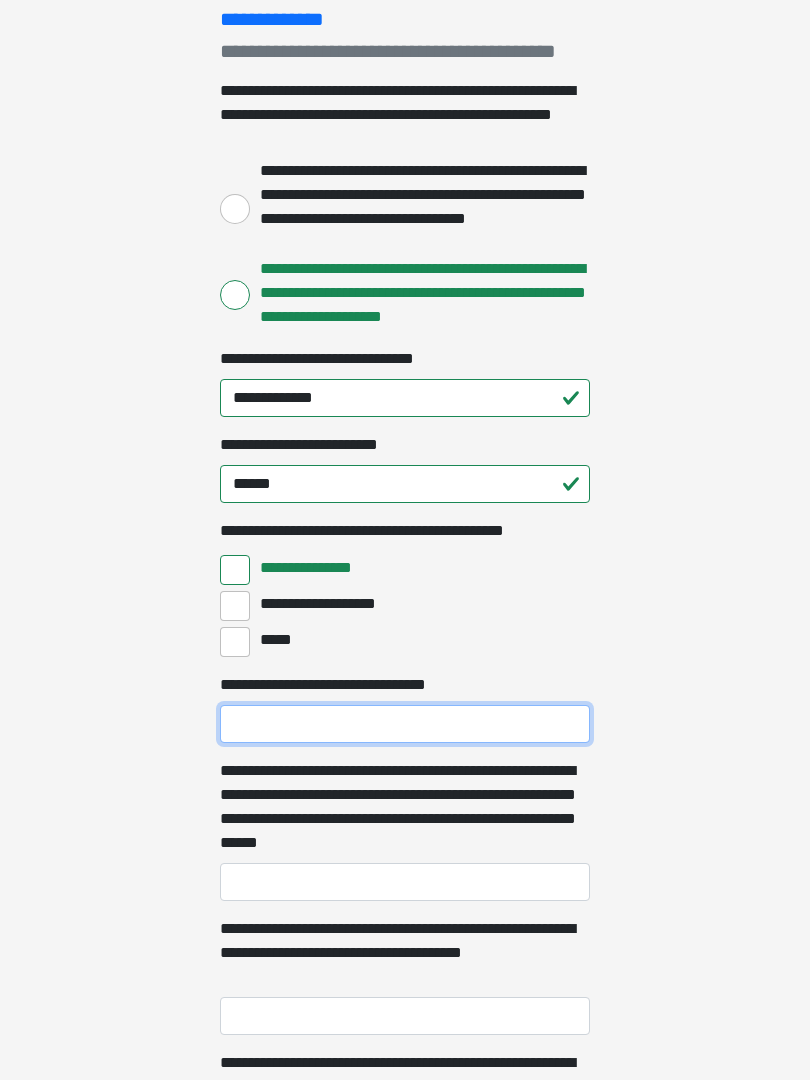 click on "**********" at bounding box center (405, 724) 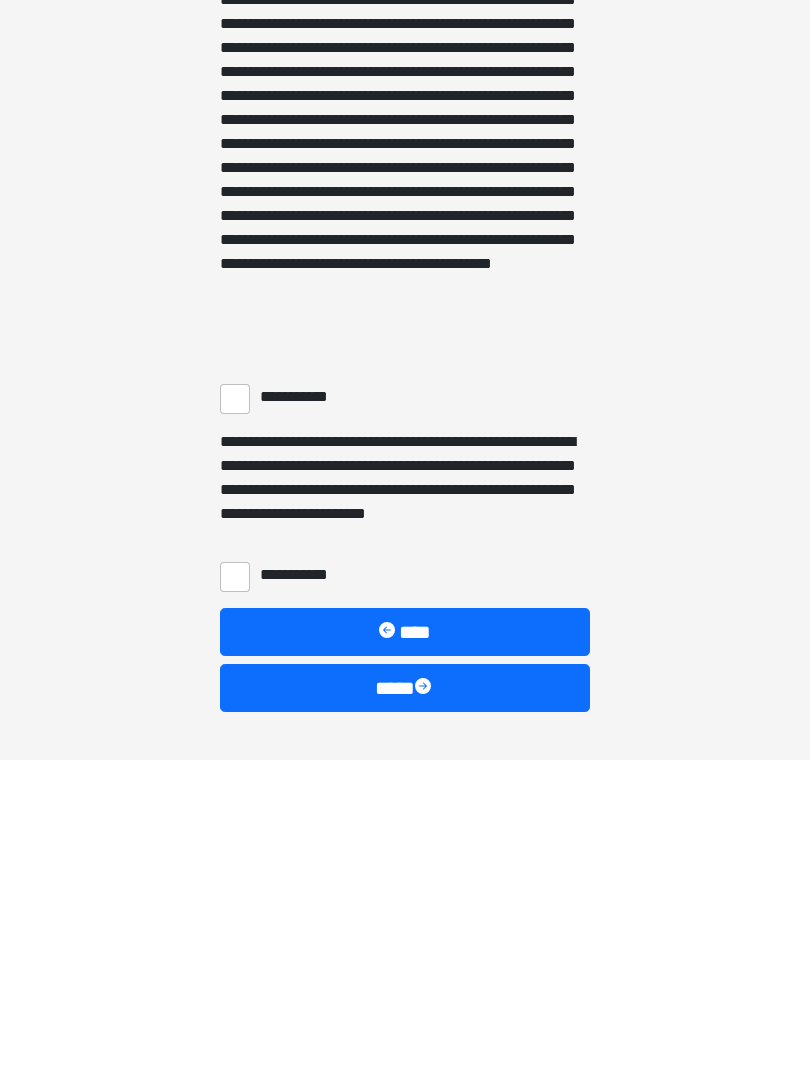 scroll, scrollTop: 1187, scrollLeft: 0, axis: vertical 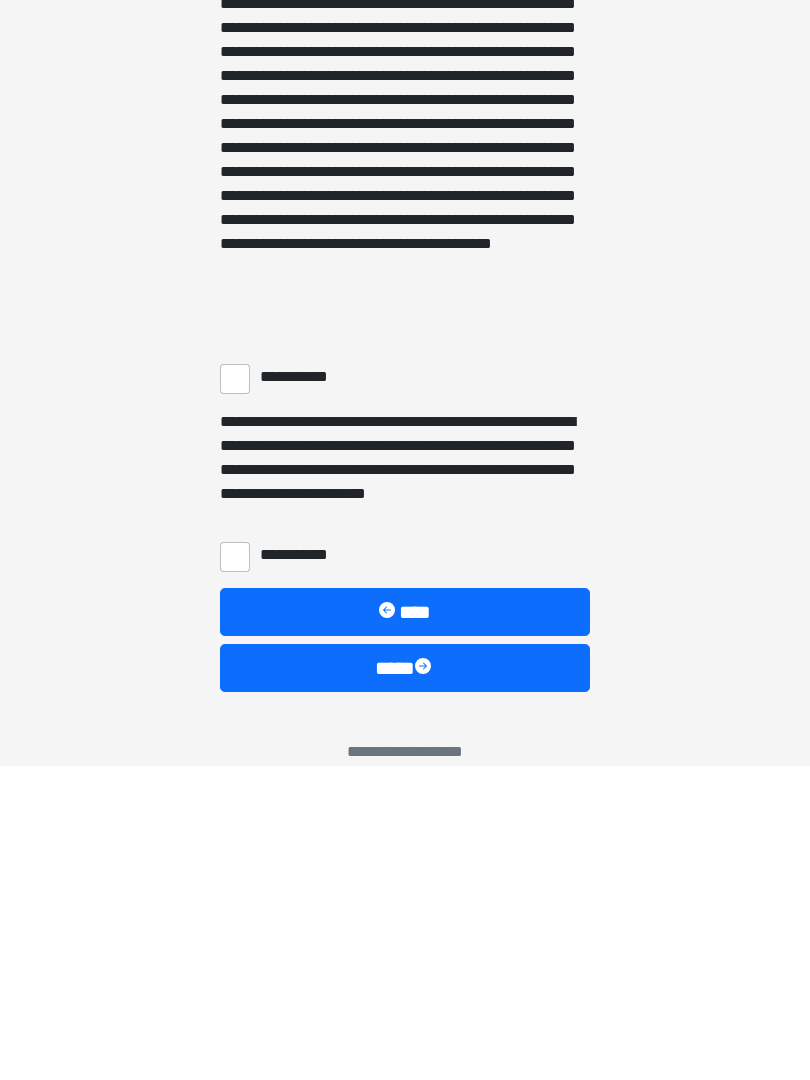 click on "**********" at bounding box center [235, 694] 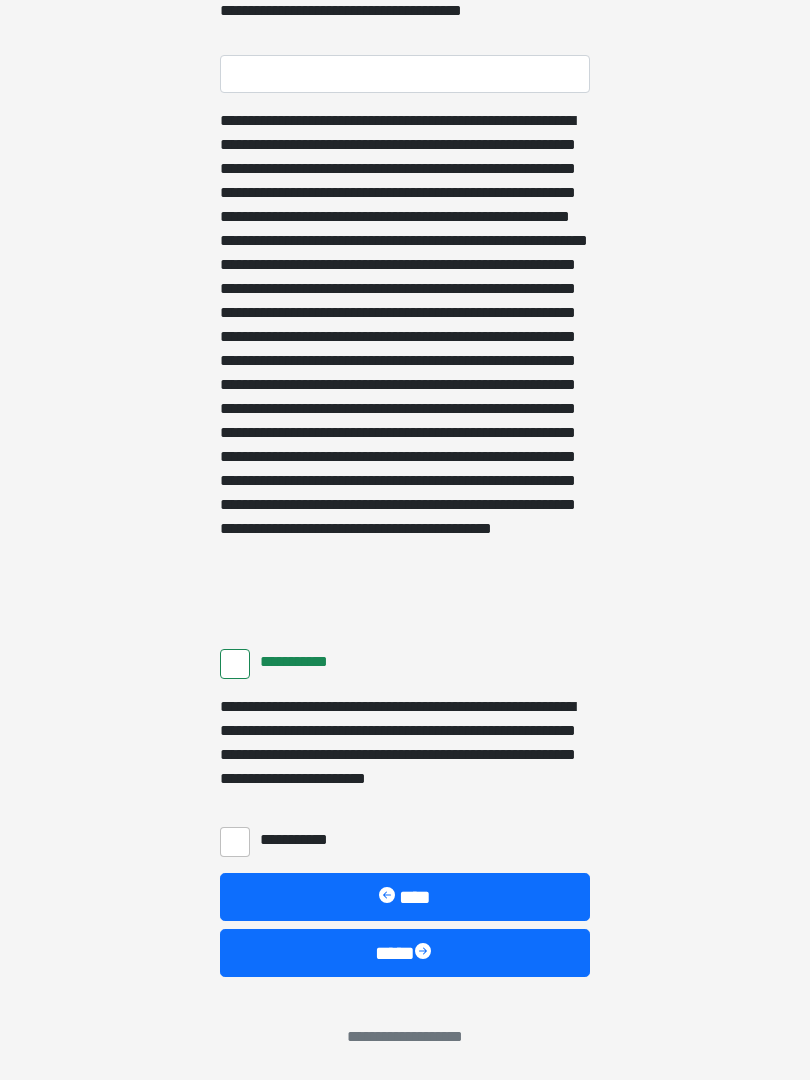 click on "**********" at bounding box center (235, 842) 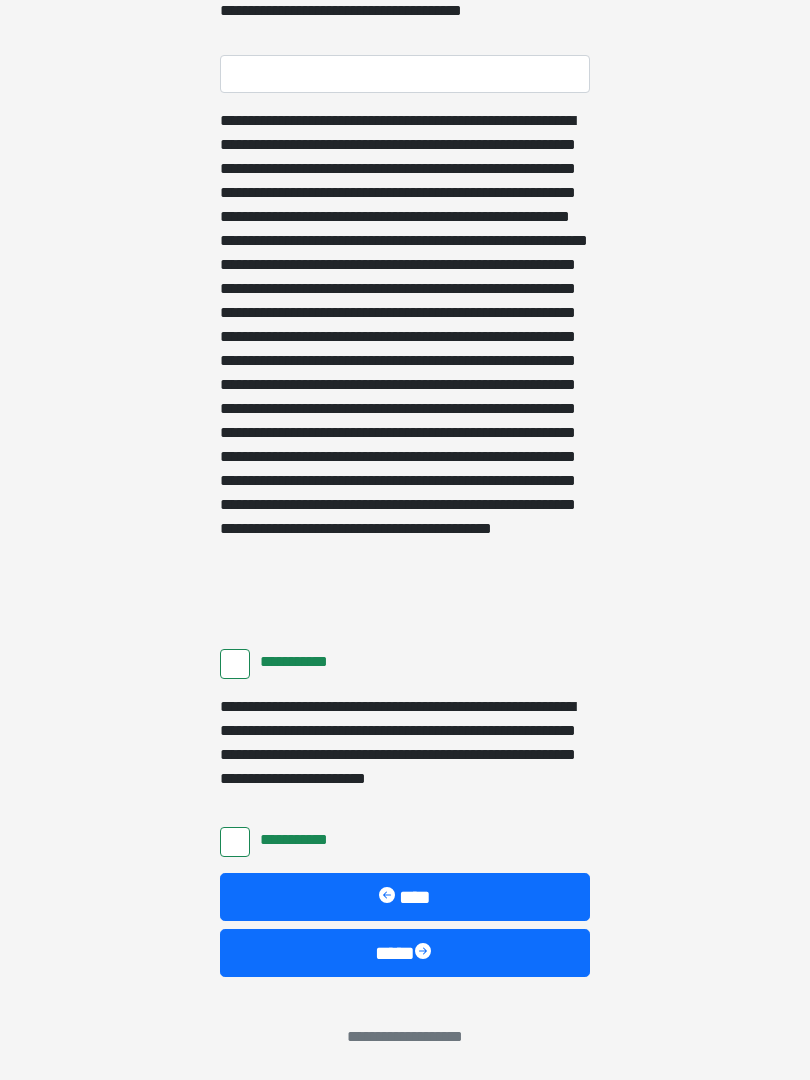 click at bounding box center (425, 953) 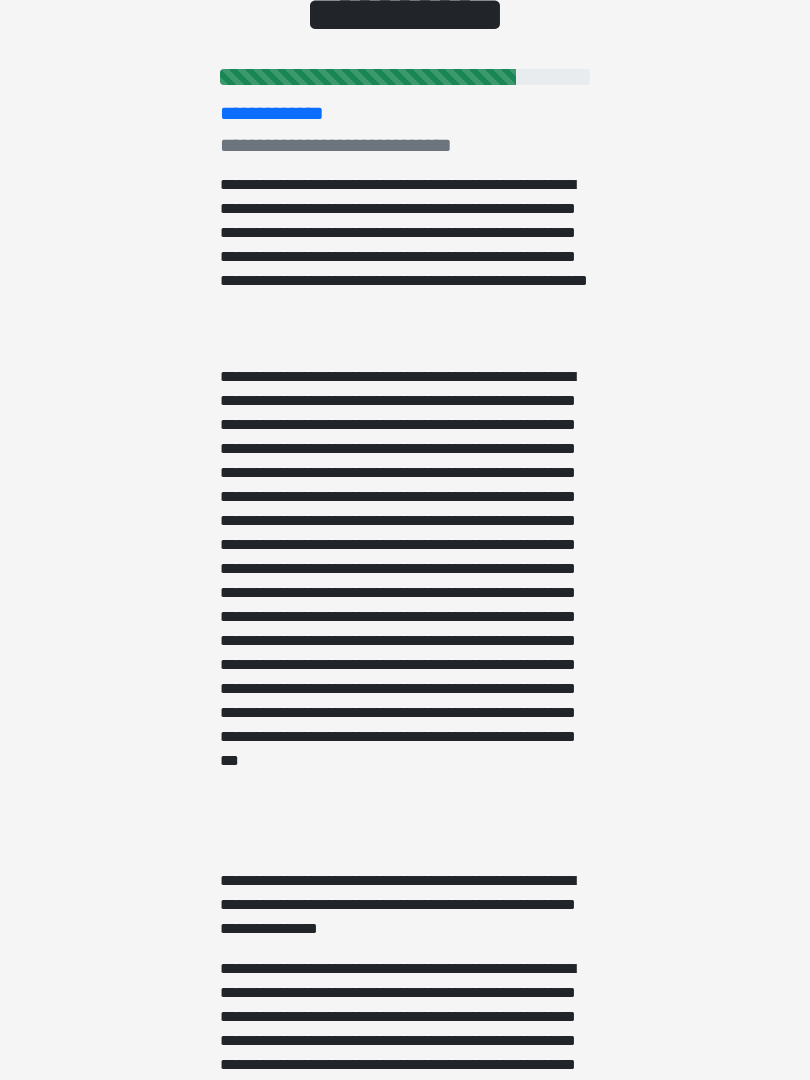 scroll, scrollTop: 0, scrollLeft: 0, axis: both 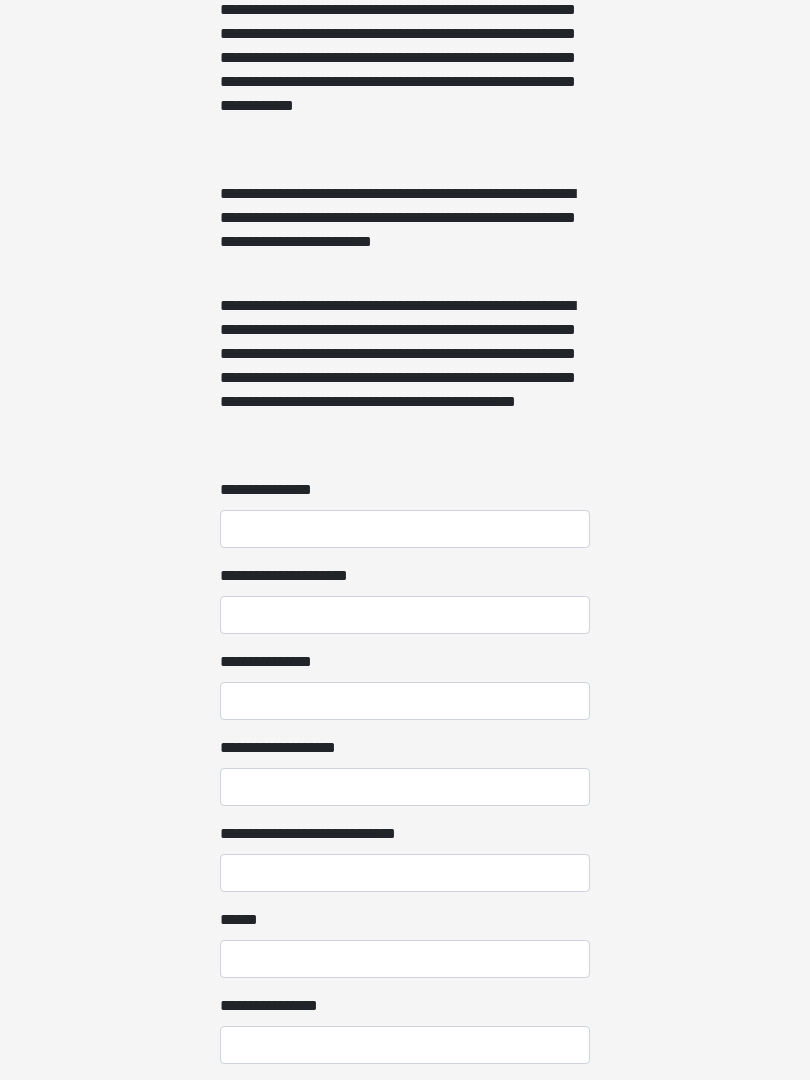 click on "**********" at bounding box center [405, 530] 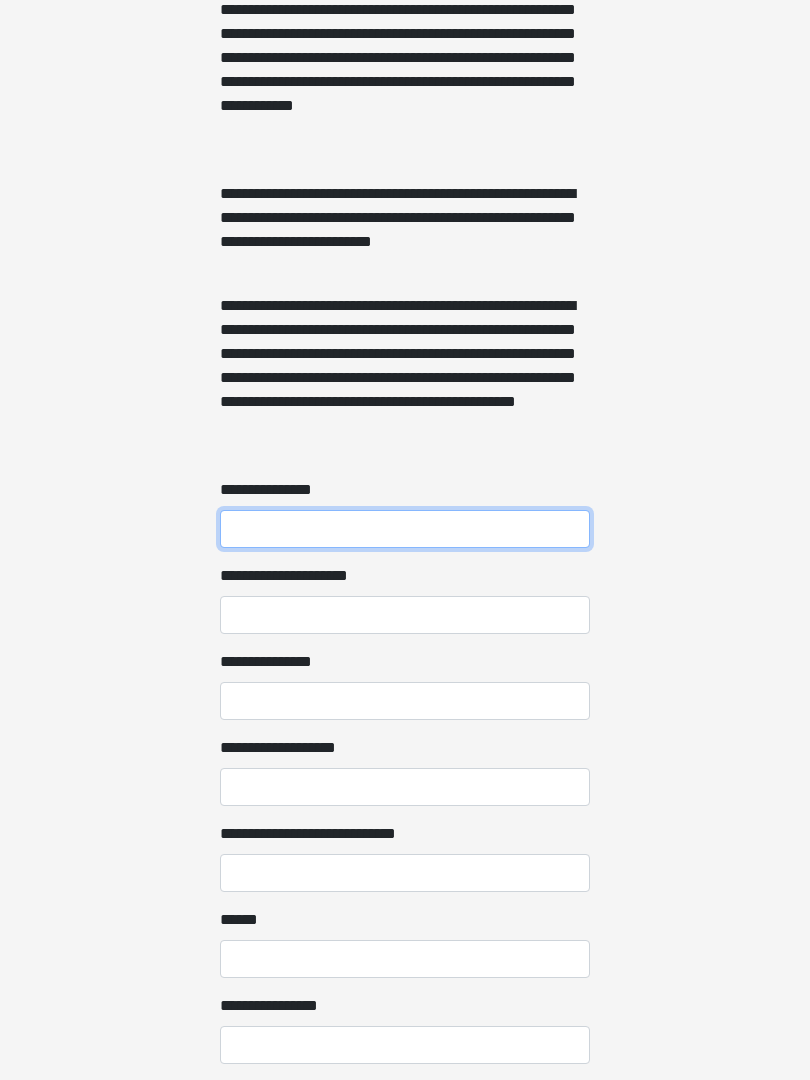 scroll, scrollTop: 1259, scrollLeft: 0, axis: vertical 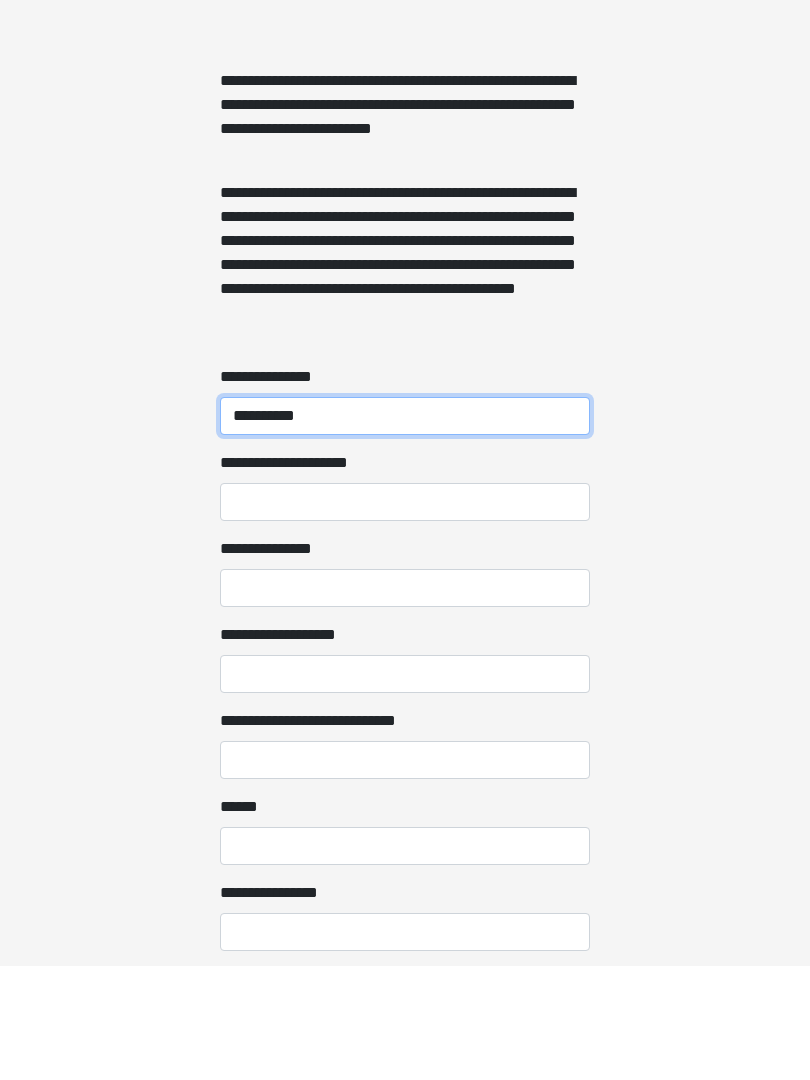 type on "**********" 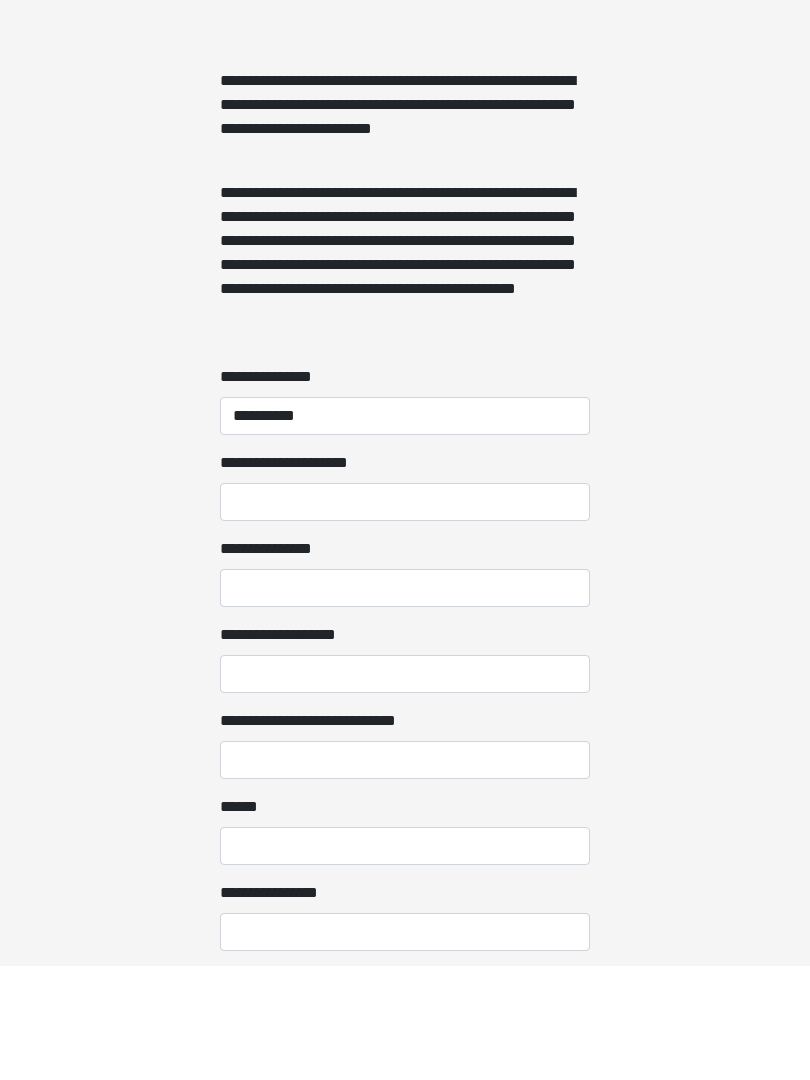 click on "**********" at bounding box center [405, 702] 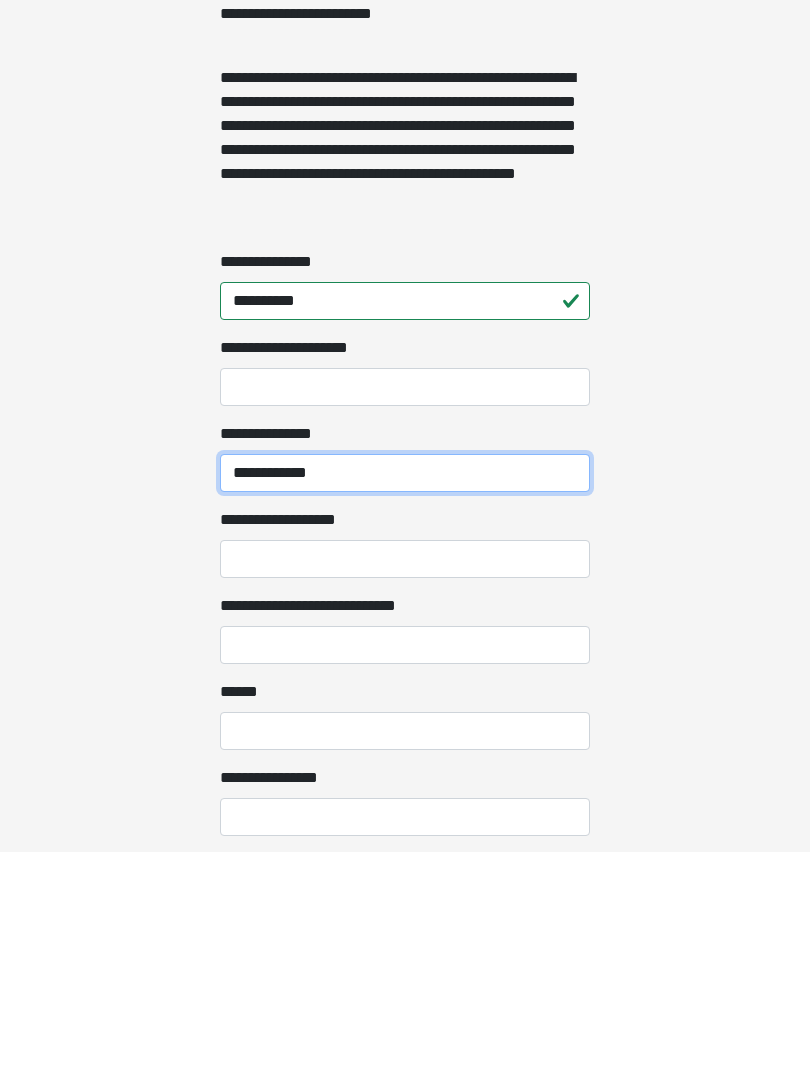 type on "**********" 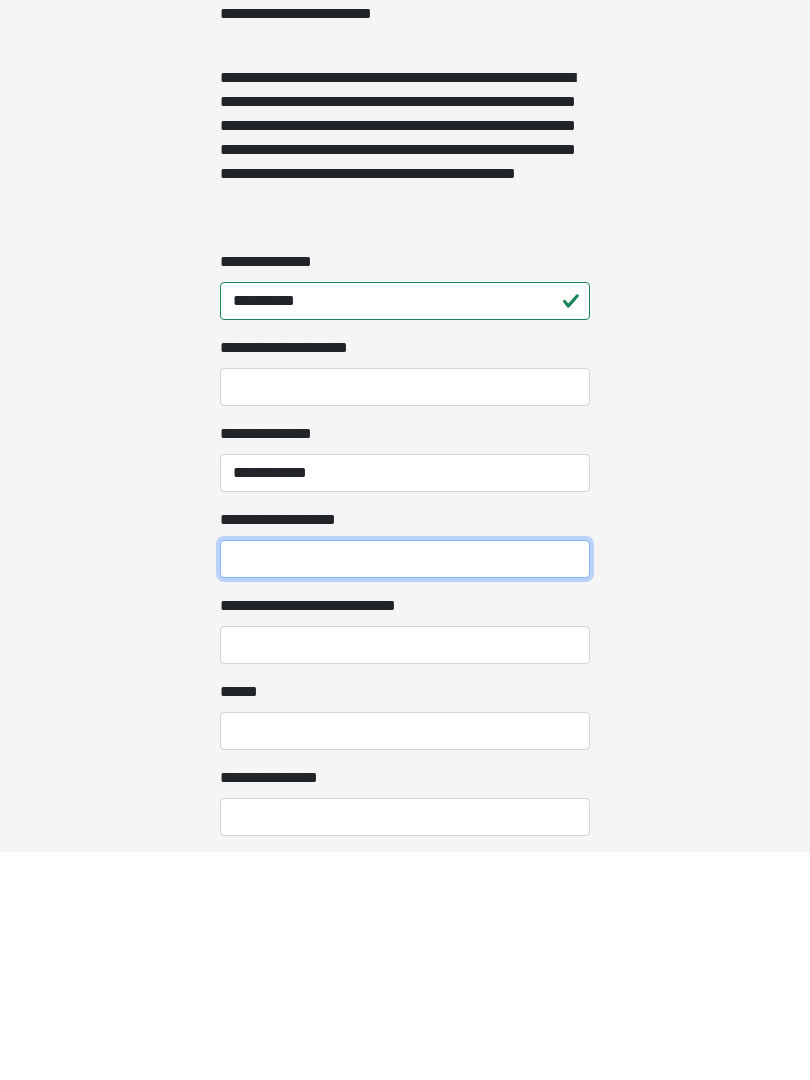 click on "**********" at bounding box center (405, 788) 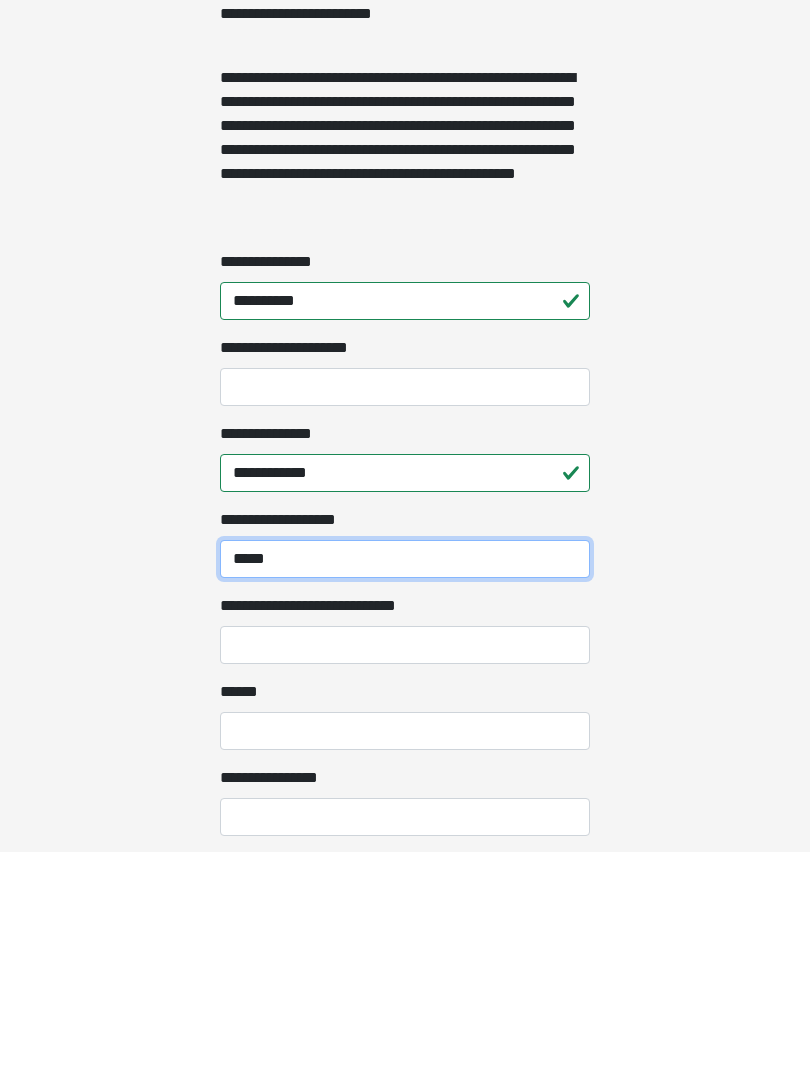 type on "*****" 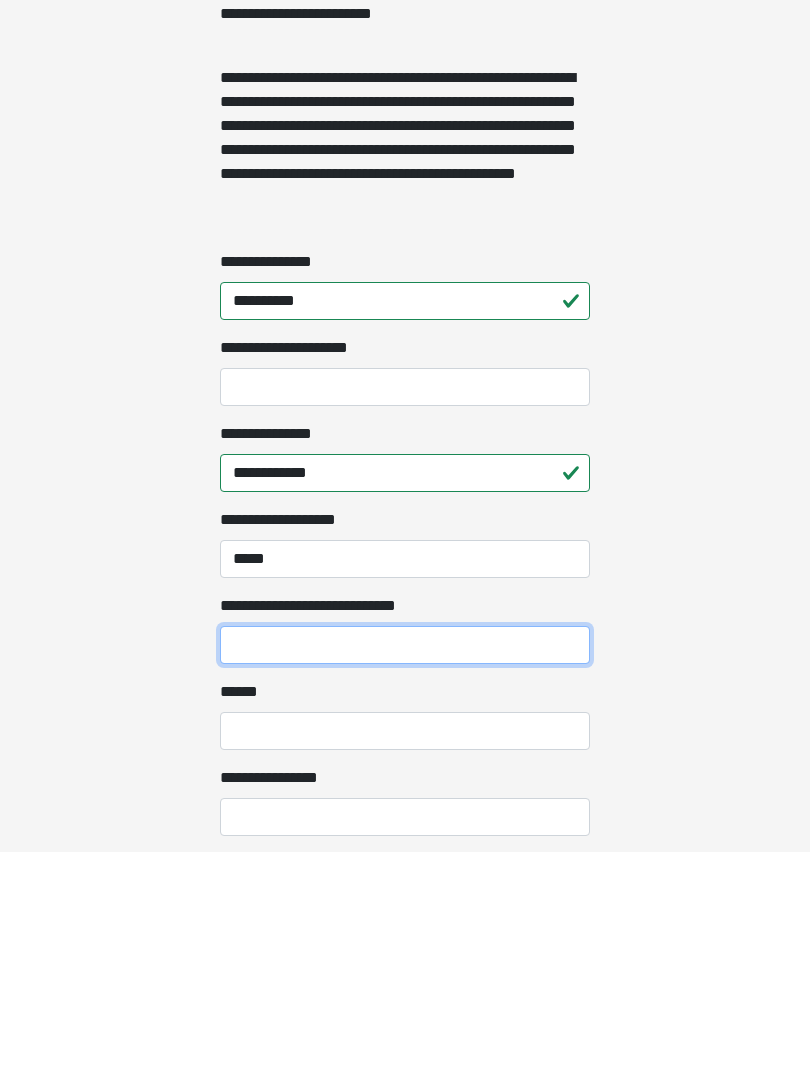click on "**********" at bounding box center [405, 874] 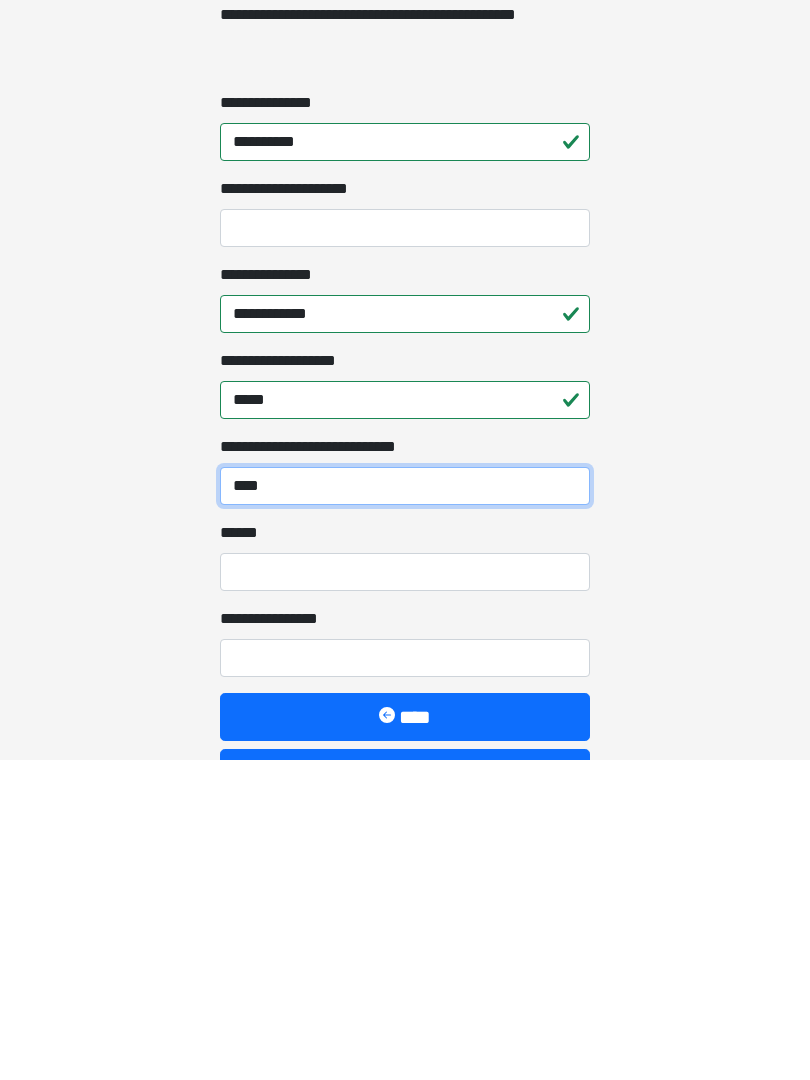 scroll, scrollTop: 1331, scrollLeft: 0, axis: vertical 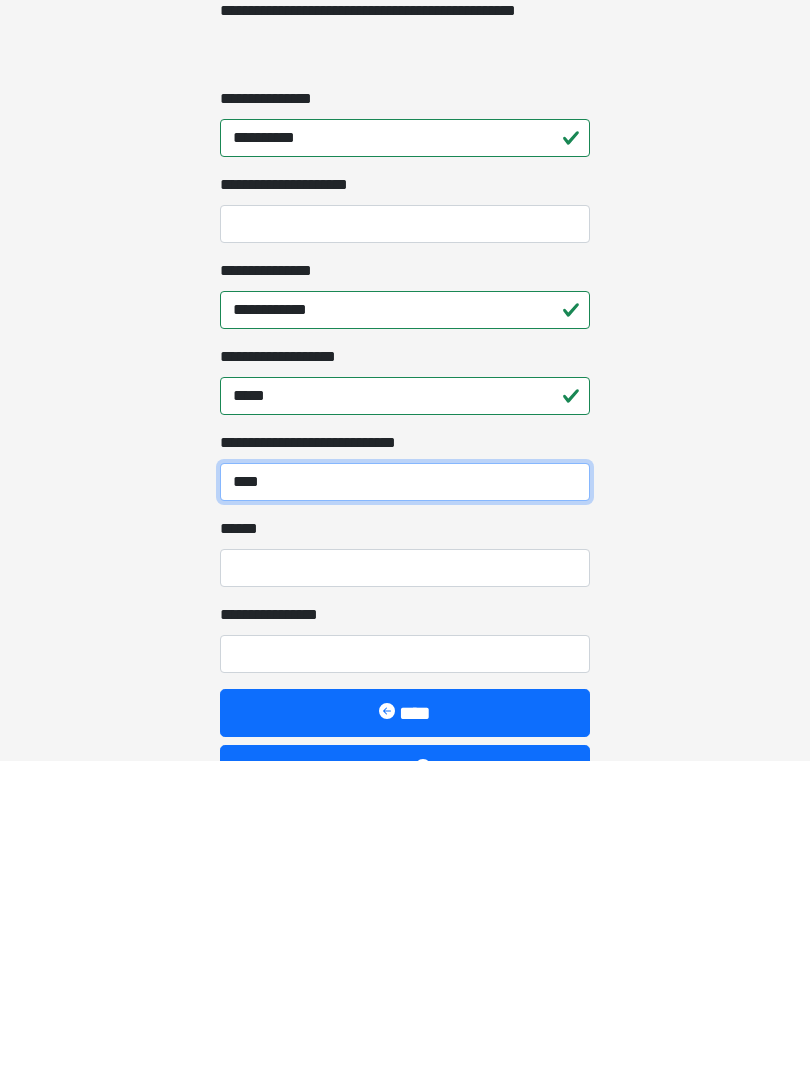 type on "****" 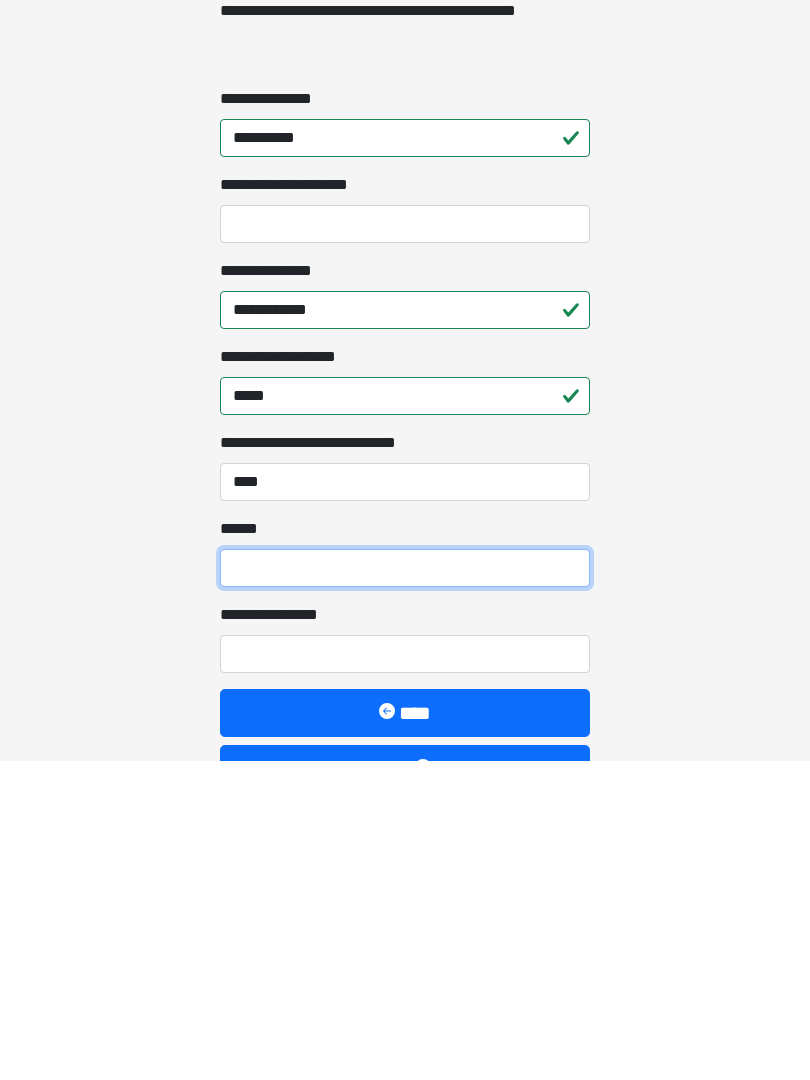 click on "**** *" at bounding box center [405, 888] 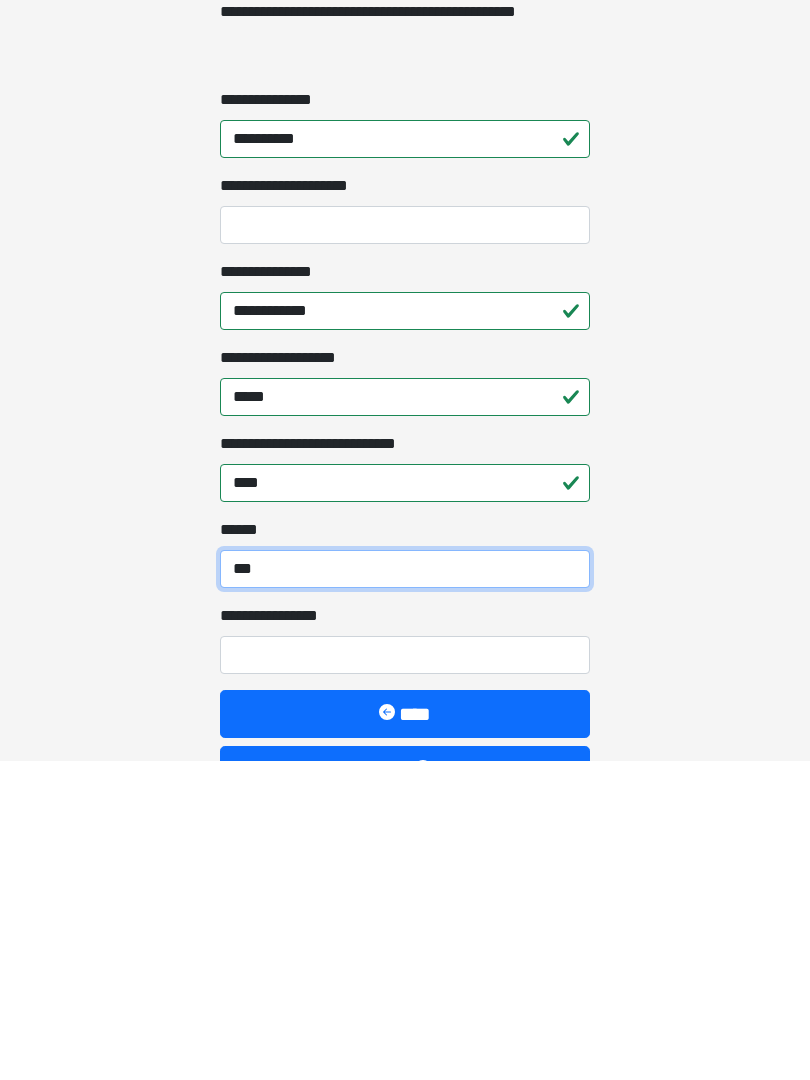 type on "***" 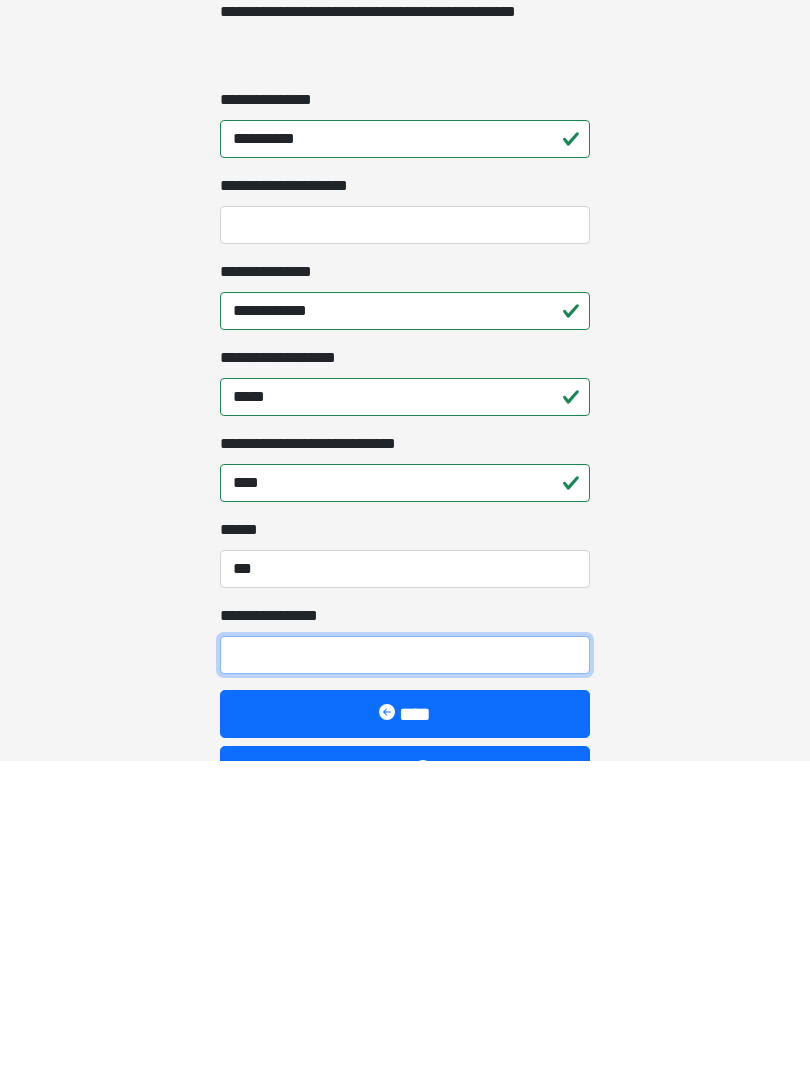 click on "**********" at bounding box center [405, 974] 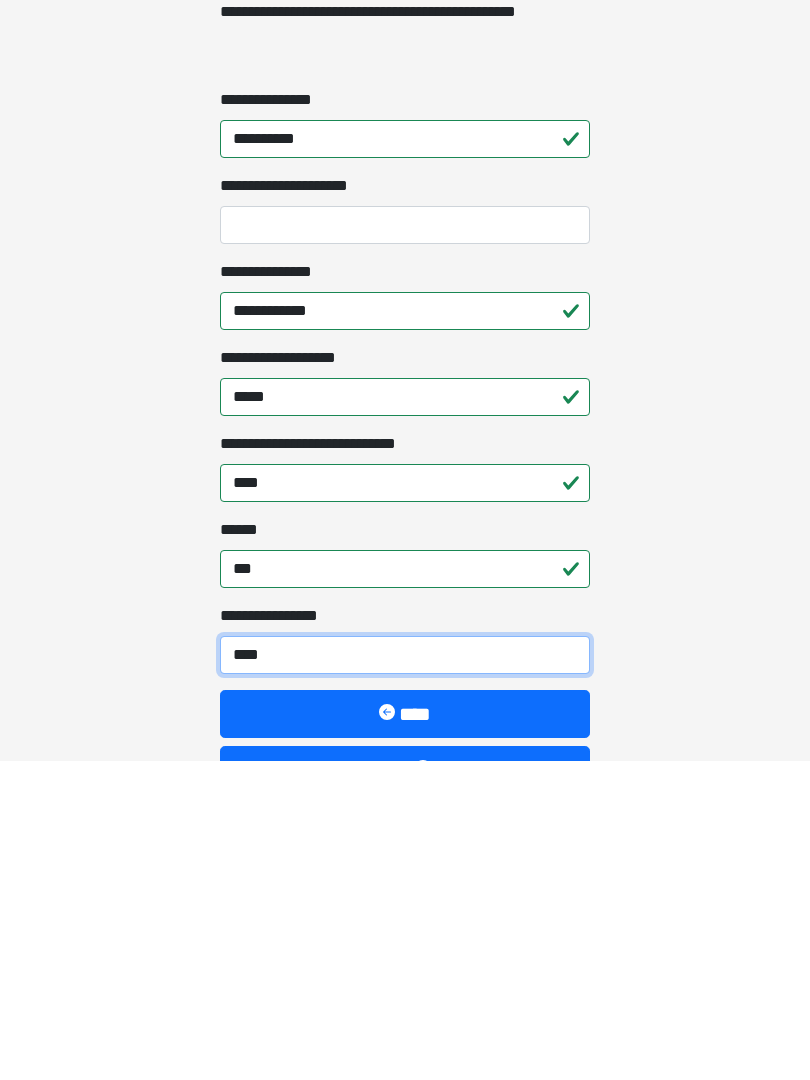 type on "*****" 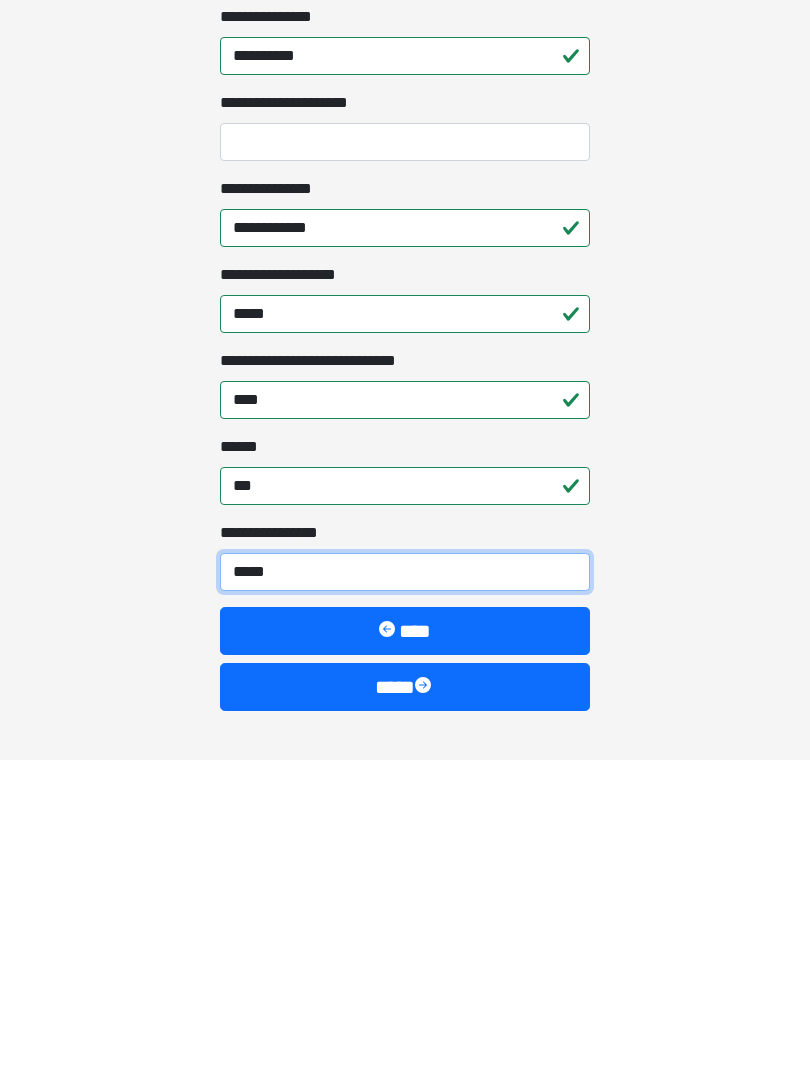 scroll, scrollTop: 1467, scrollLeft: 0, axis: vertical 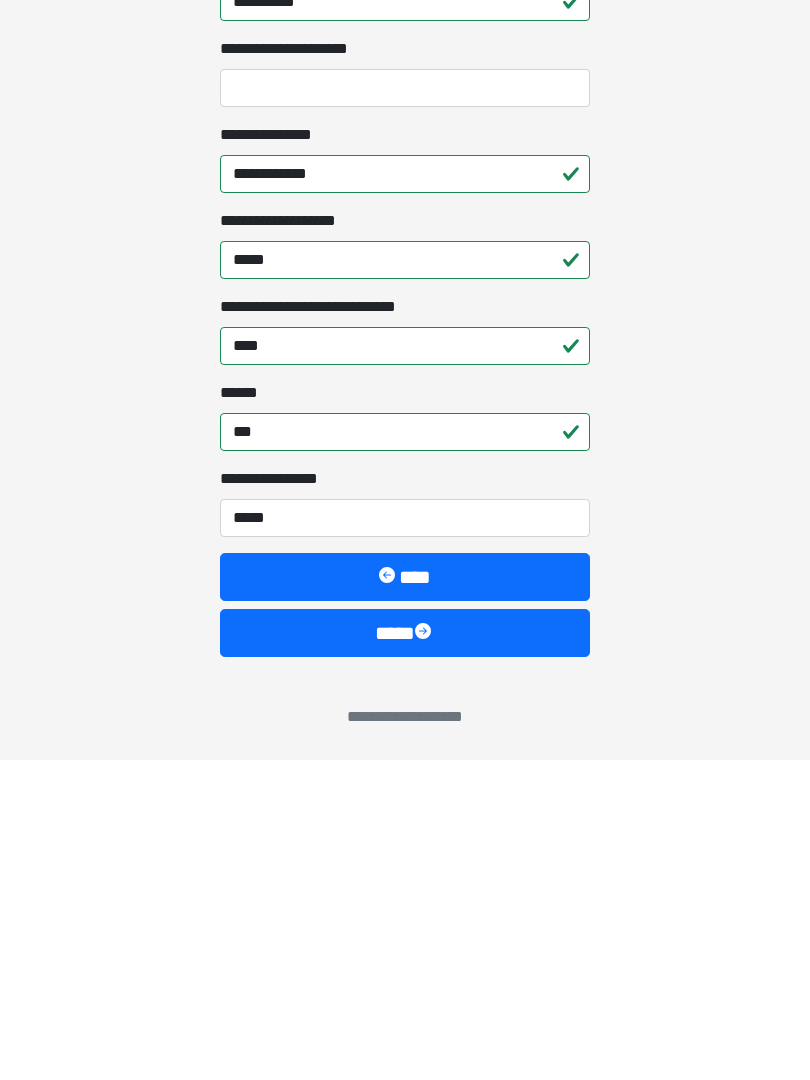 click on "****" at bounding box center (405, 953) 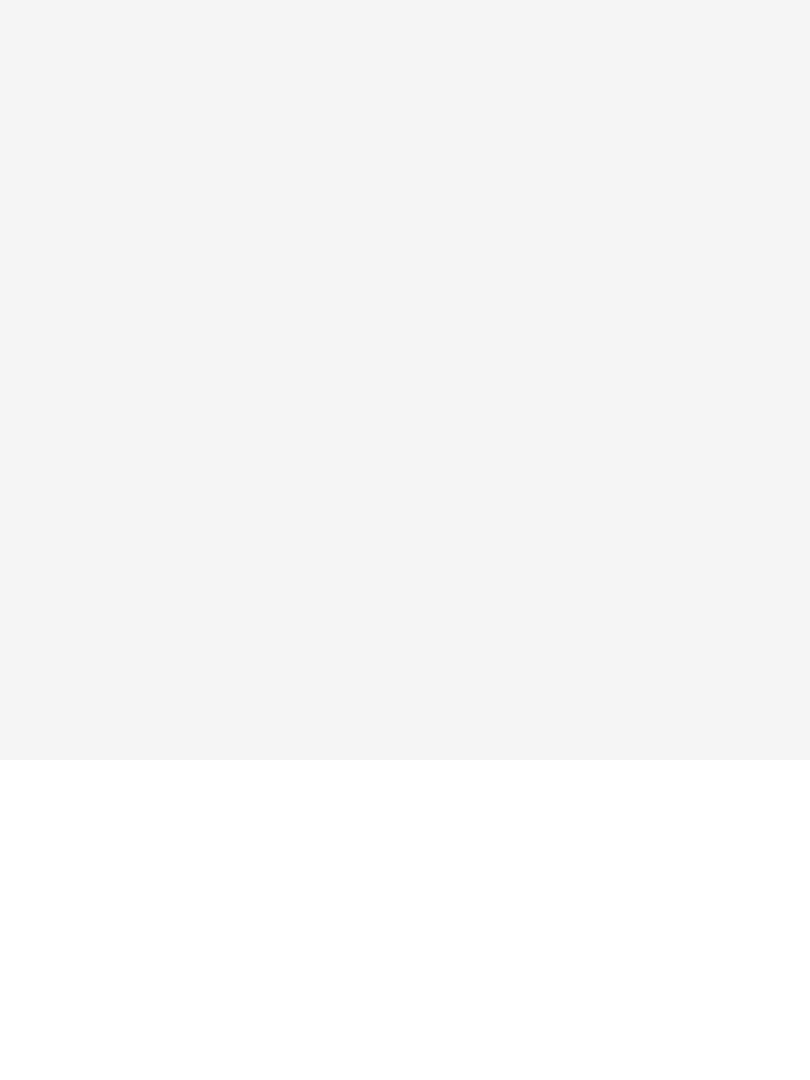 scroll, scrollTop: 0, scrollLeft: 0, axis: both 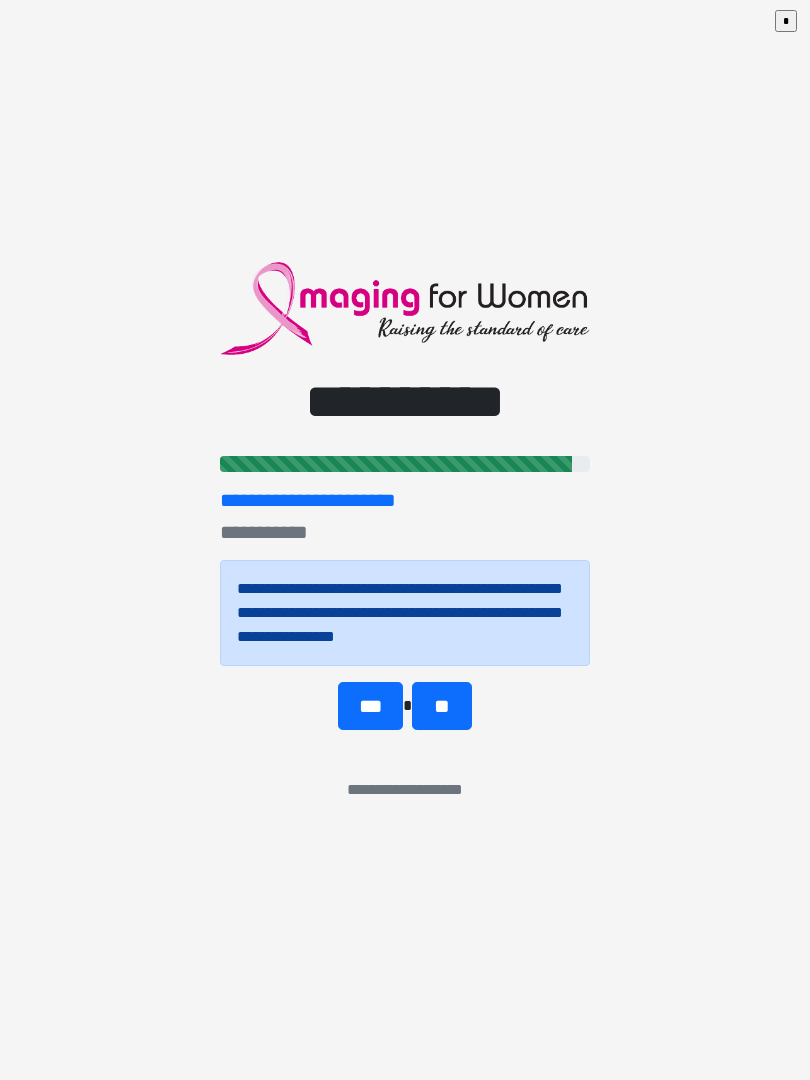 click on "***" at bounding box center (370, 706) 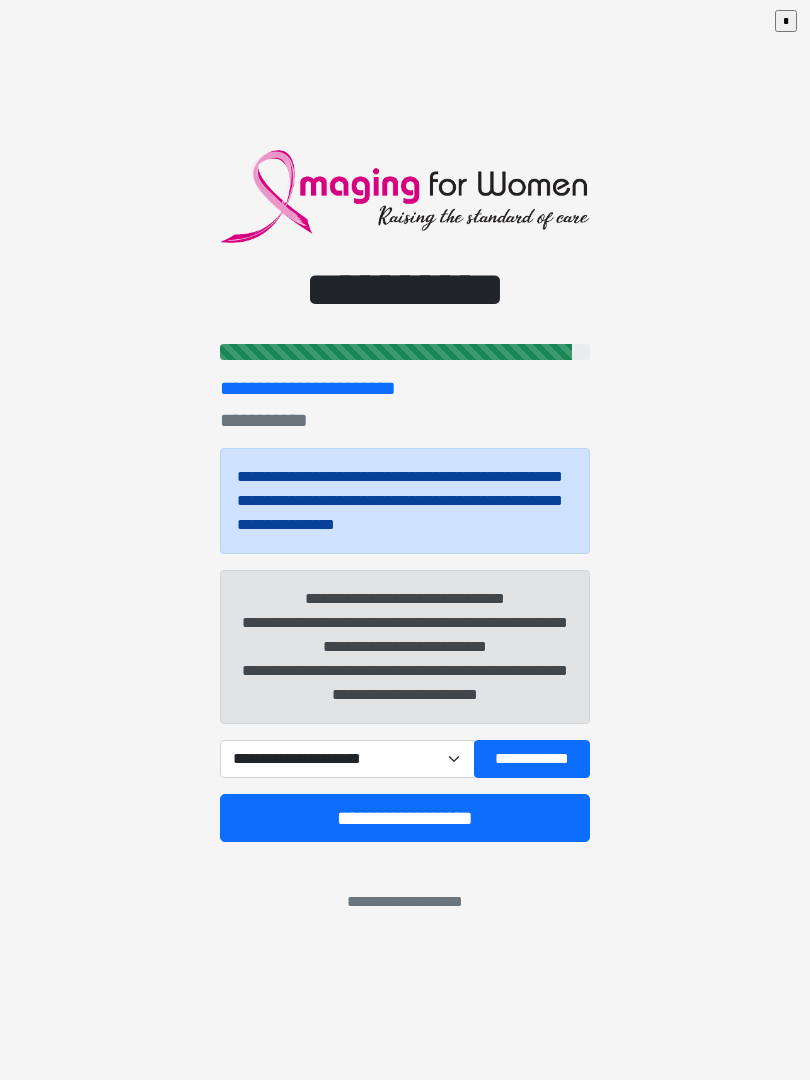 click on "**********" at bounding box center [347, 759] 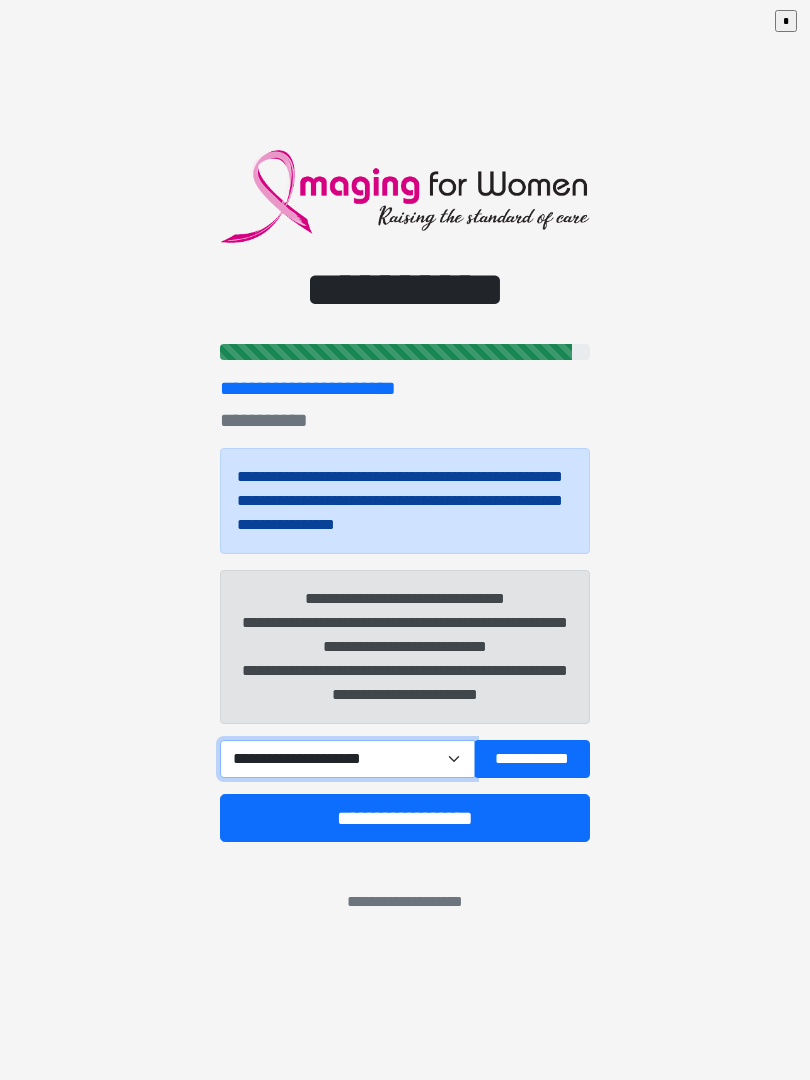 select on "****" 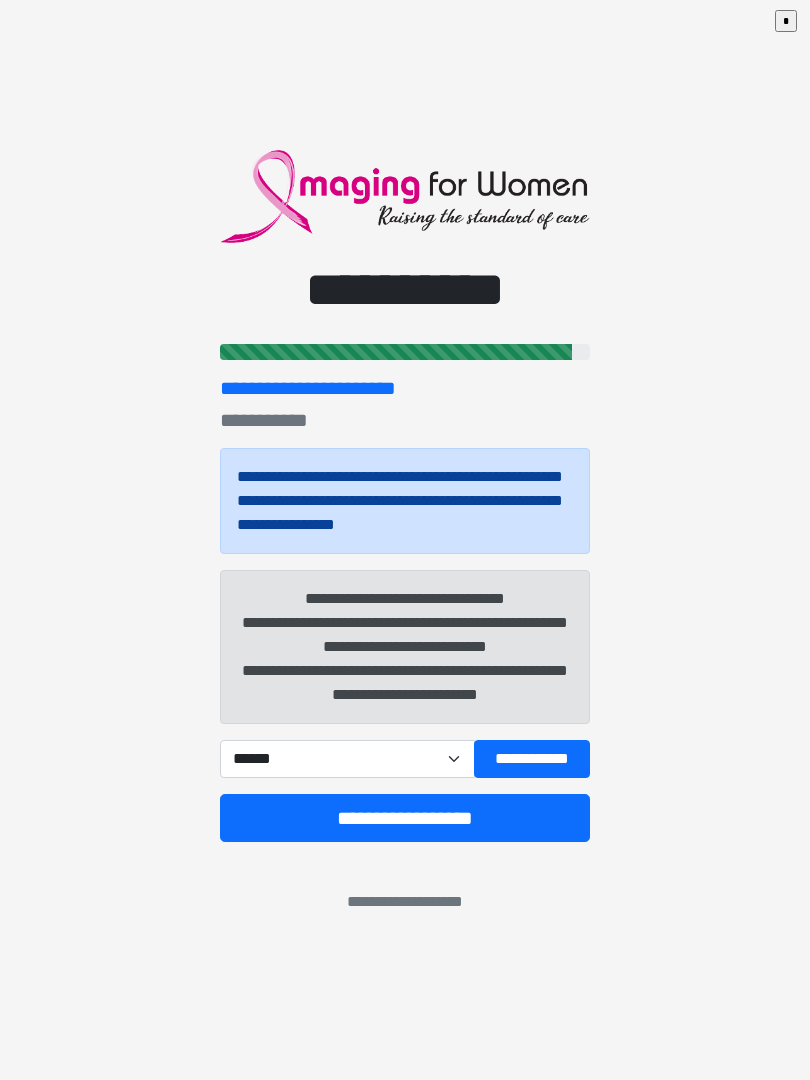 click on "**********" at bounding box center [532, 759] 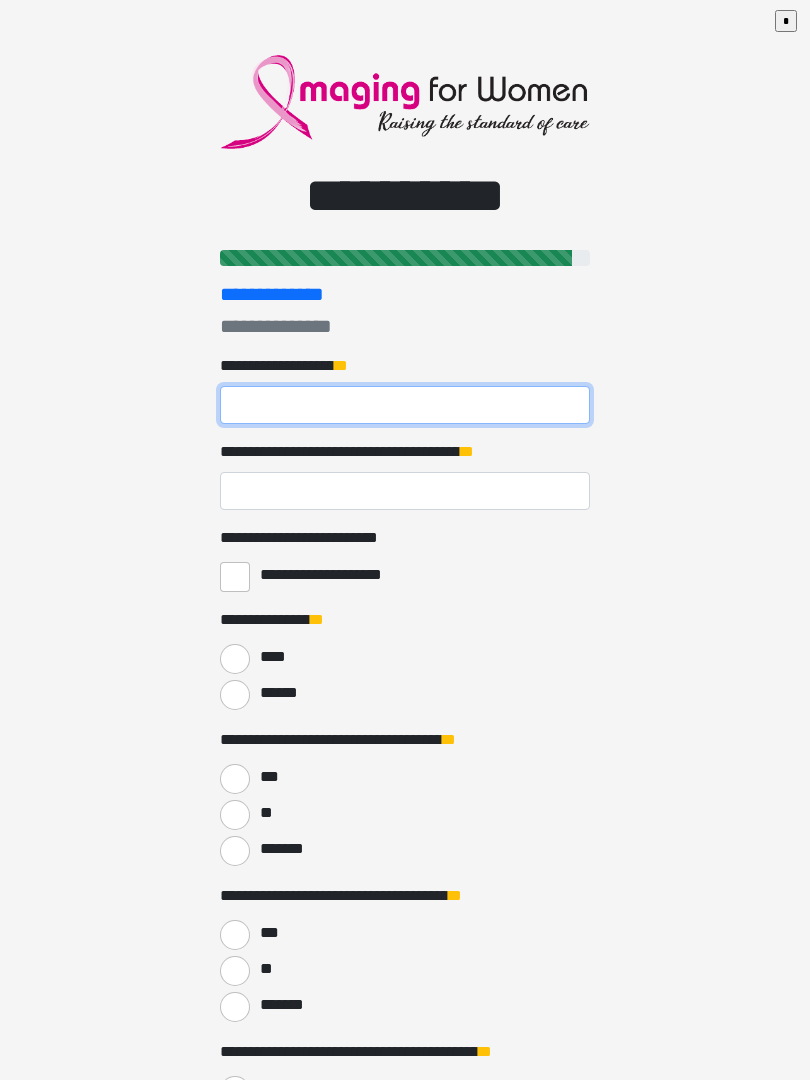 click on "**********" at bounding box center (405, 405) 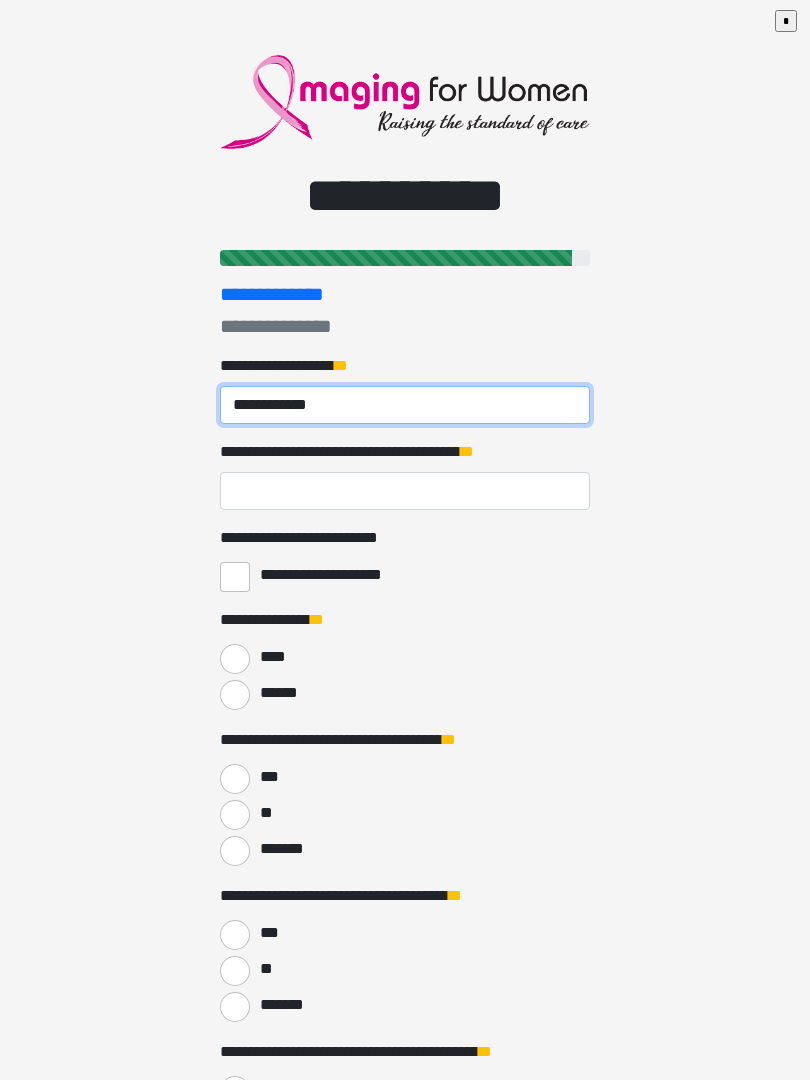 type on "**********" 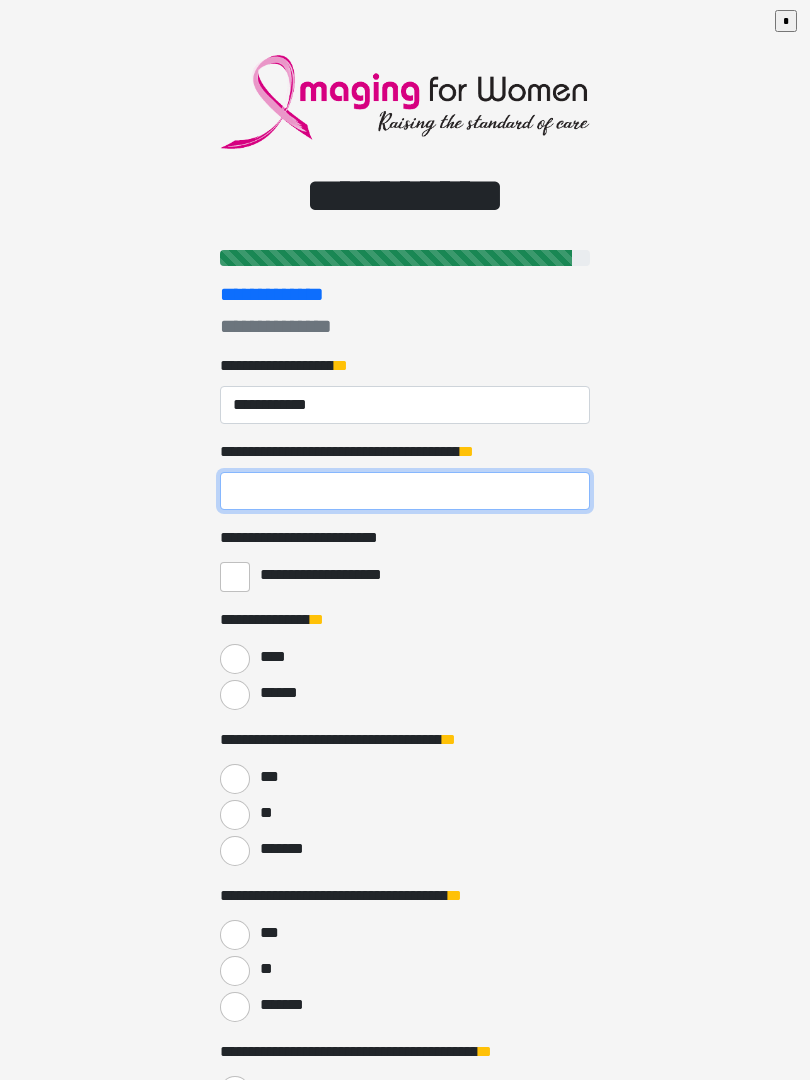 click on "**********" at bounding box center (405, 491) 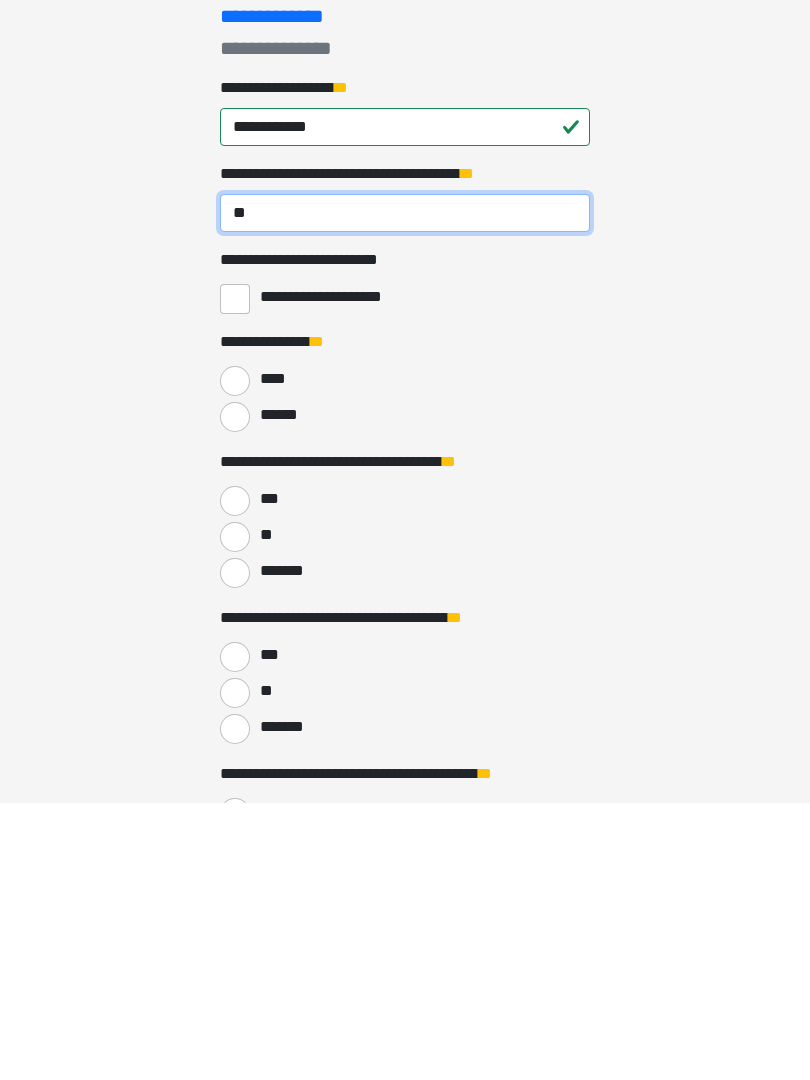 type on "**" 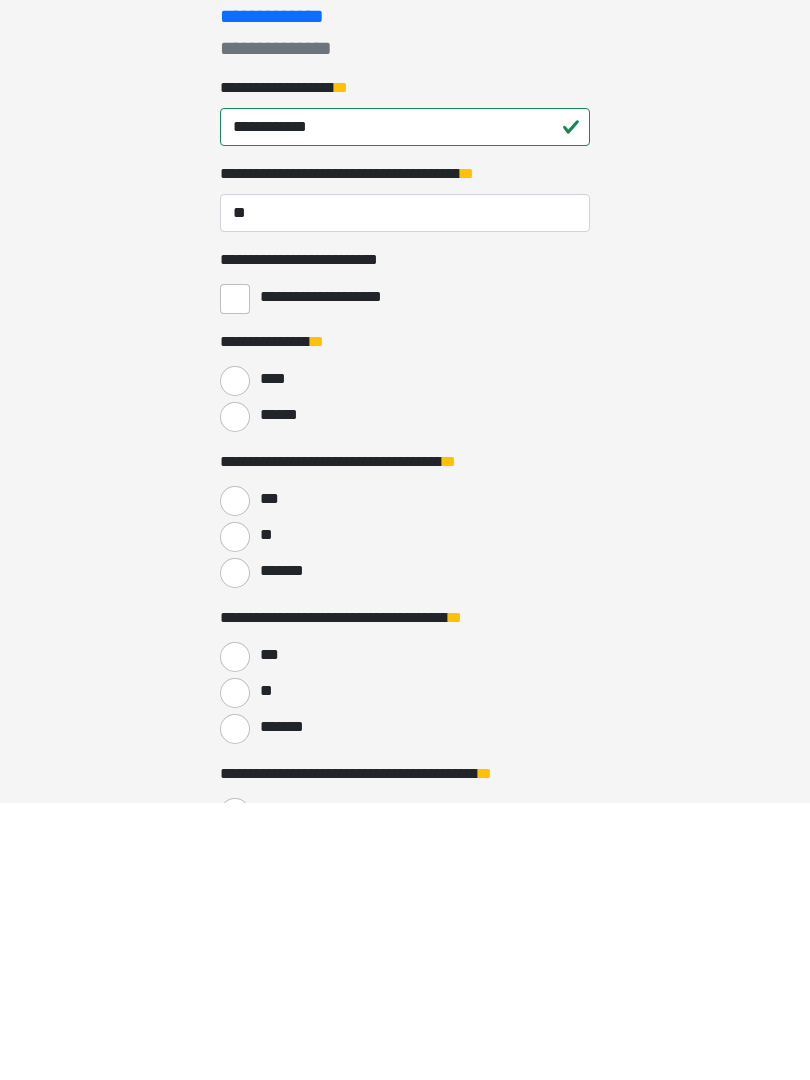 click on "******" at bounding box center (235, 695) 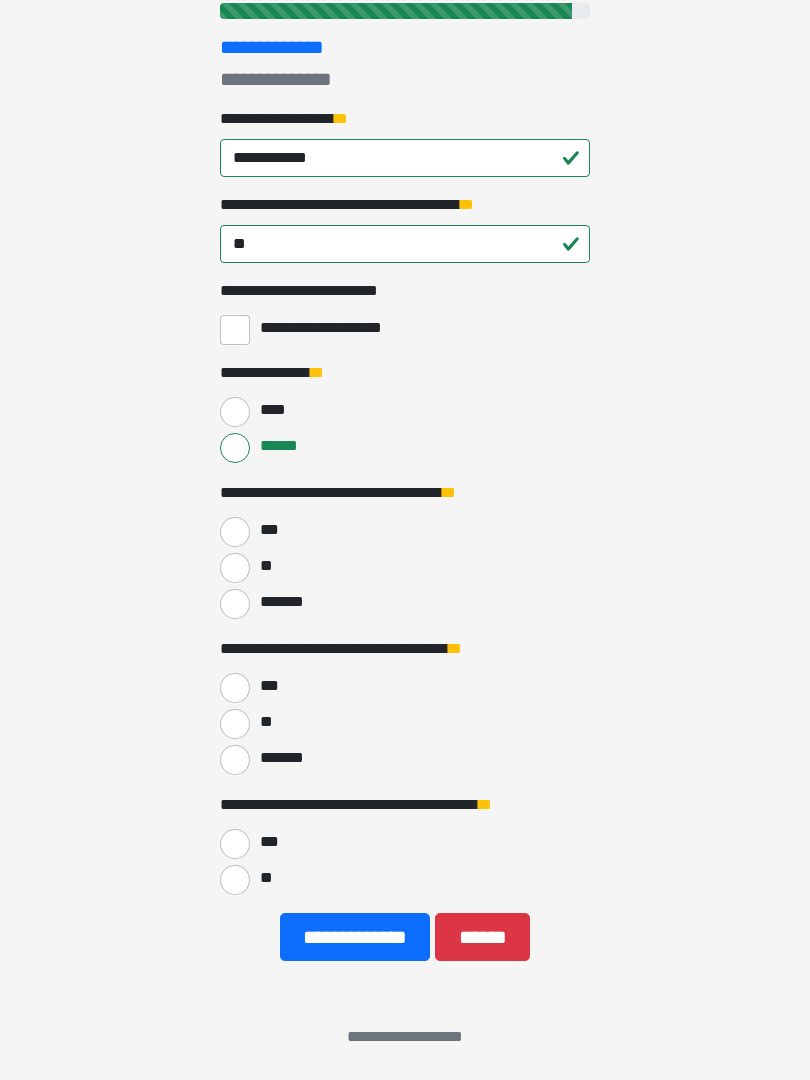 click on "***" at bounding box center (235, 532) 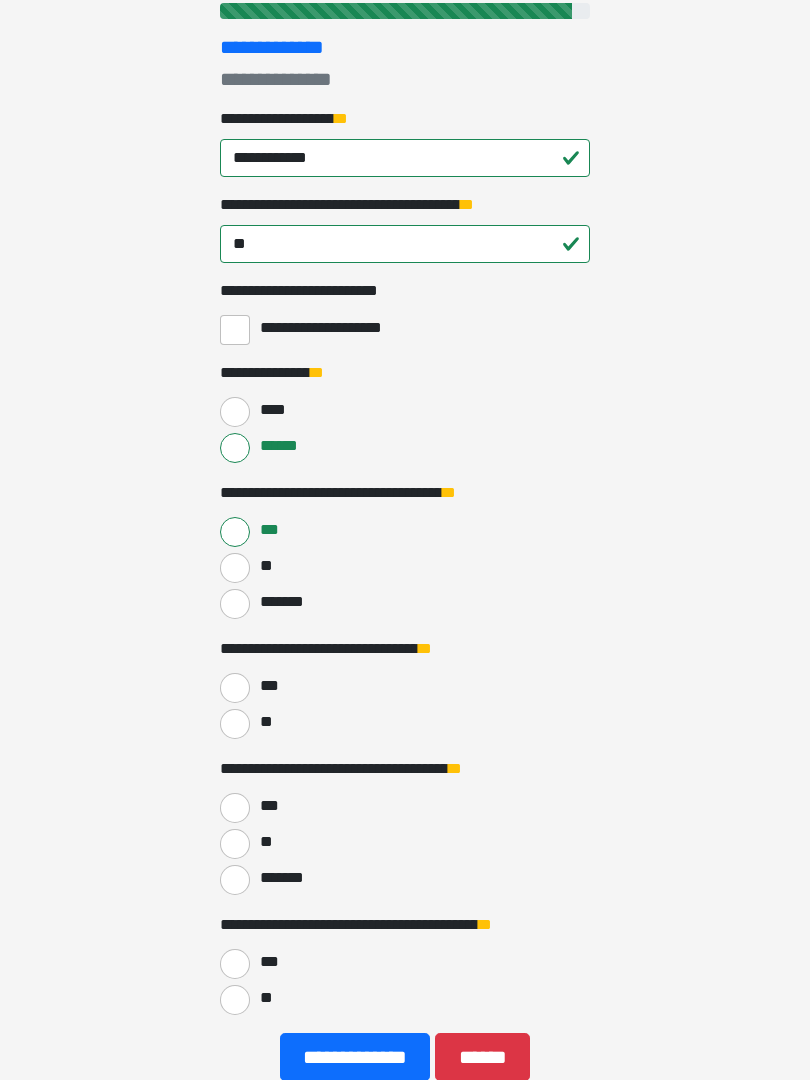 click on "***" at bounding box center (235, 688) 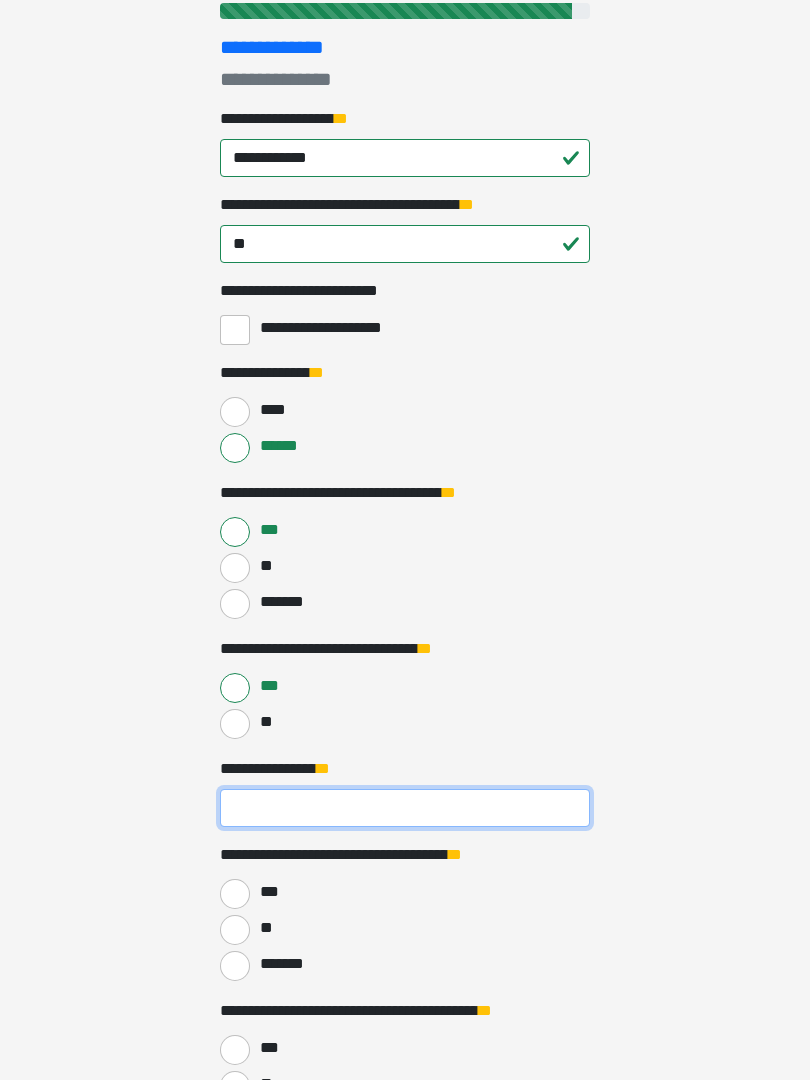 click on "**********" at bounding box center (405, 808) 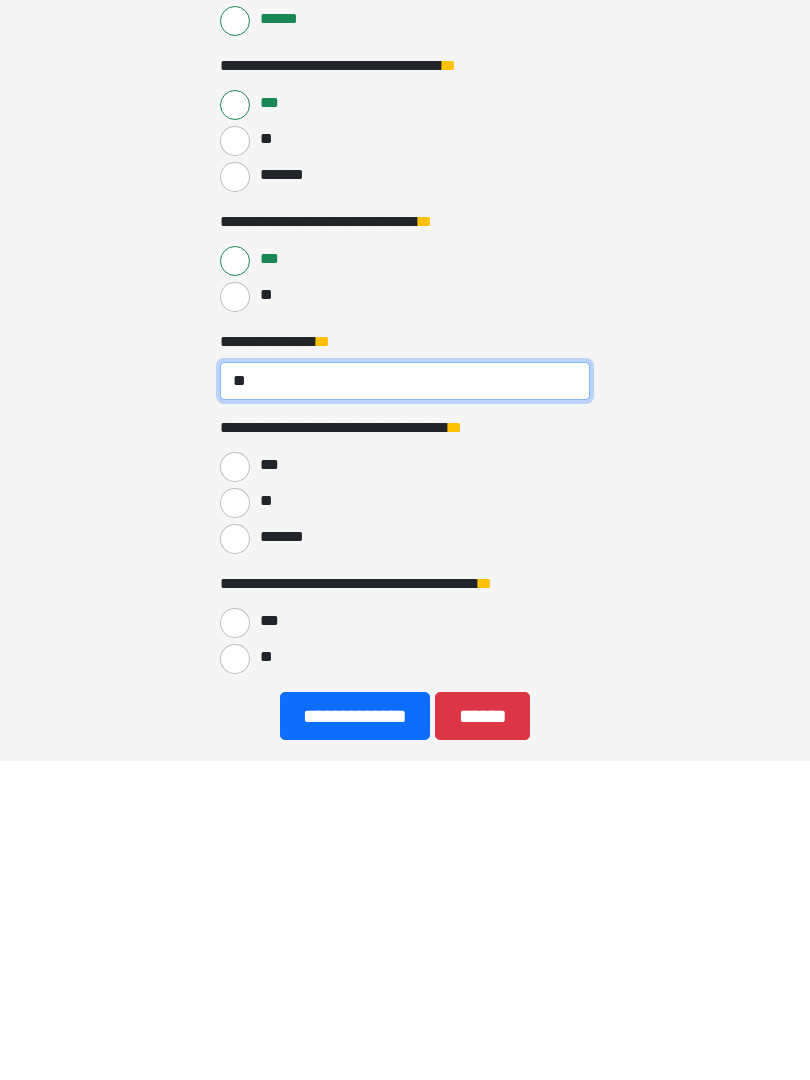 type on "**" 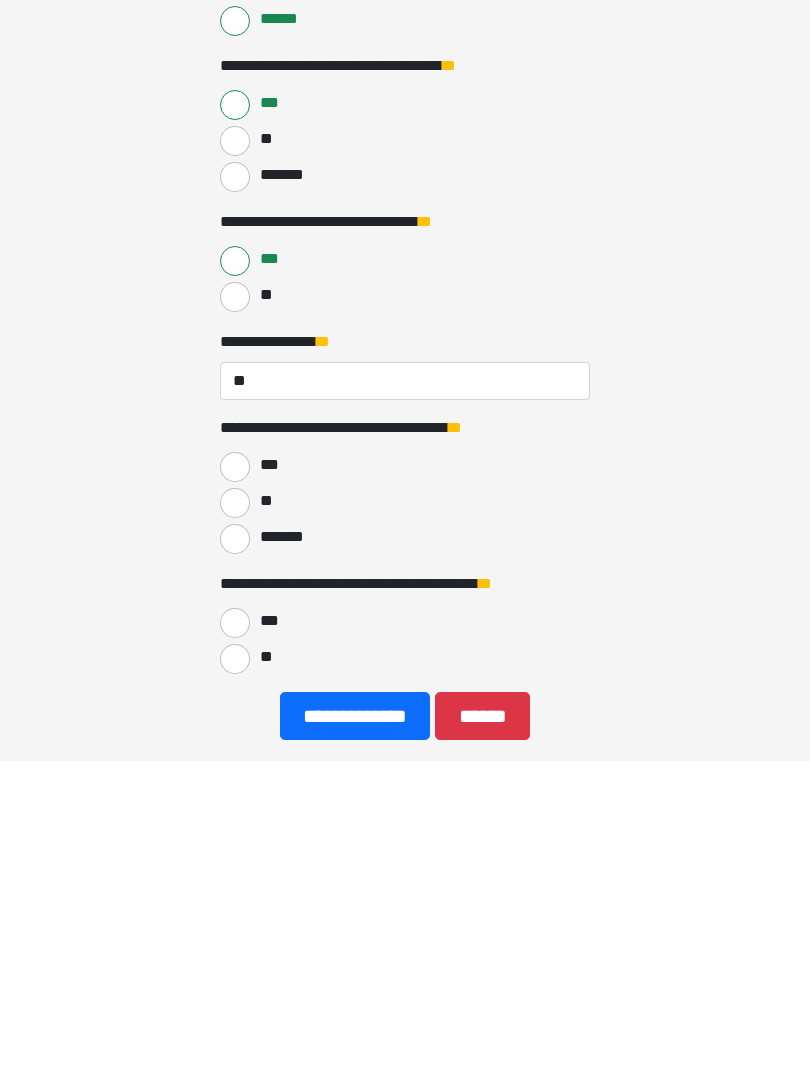 click on "**" at bounding box center [235, 823] 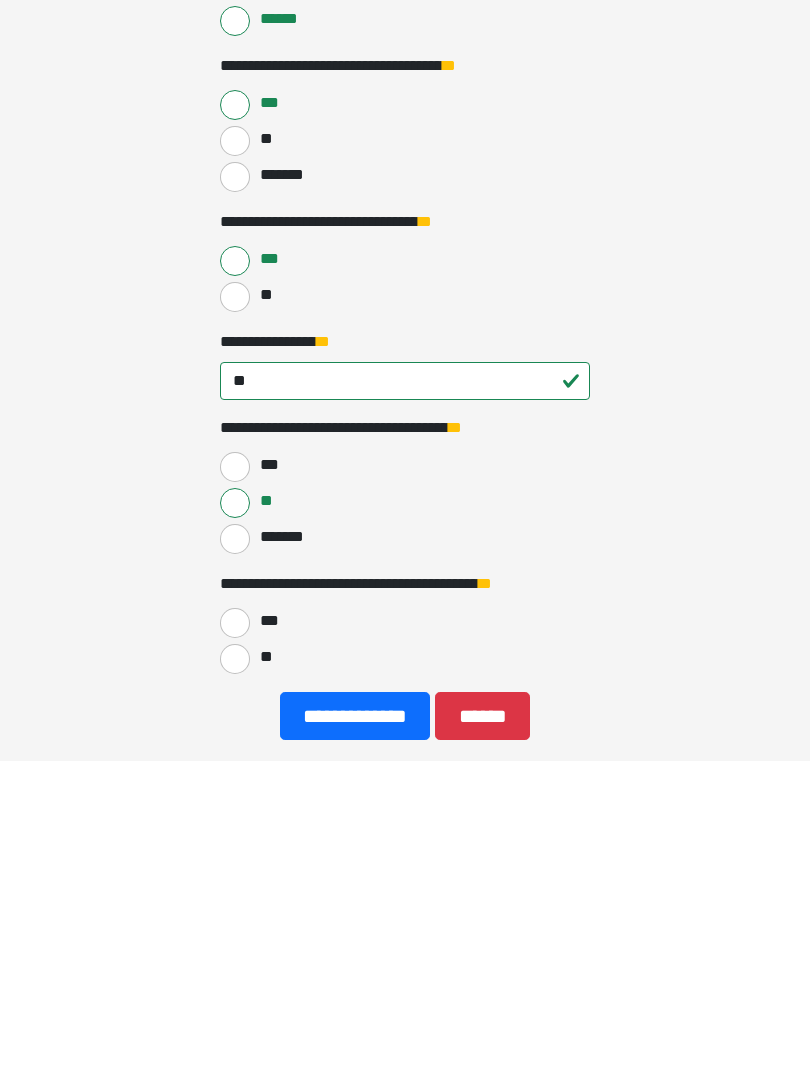 scroll, scrollTop: 453, scrollLeft: 0, axis: vertical 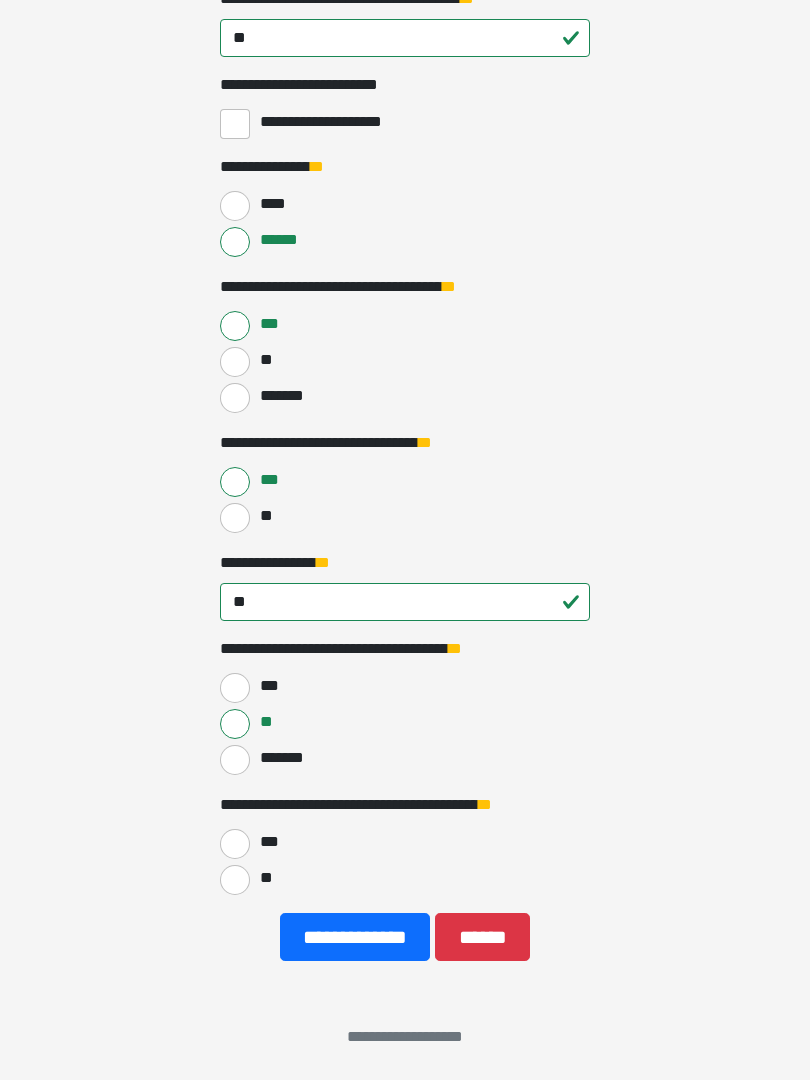 click on "**" at bounding box center (235, 880) 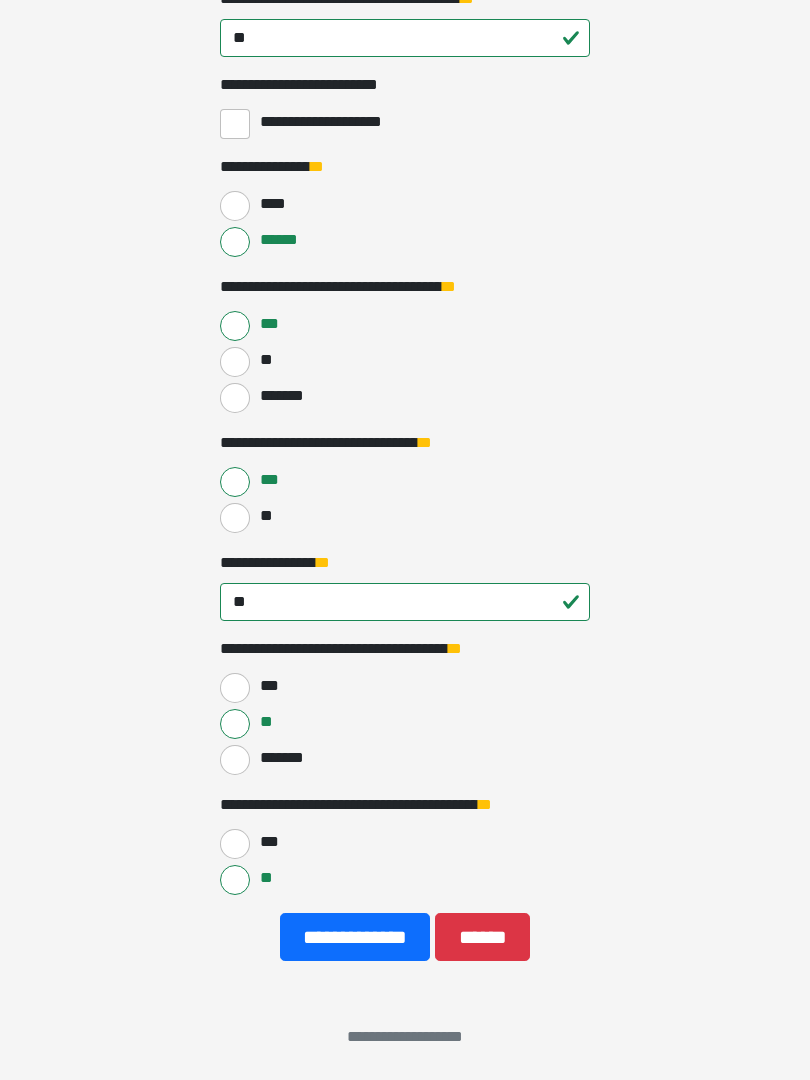 click on "**********" at bounding box center [355, 937] 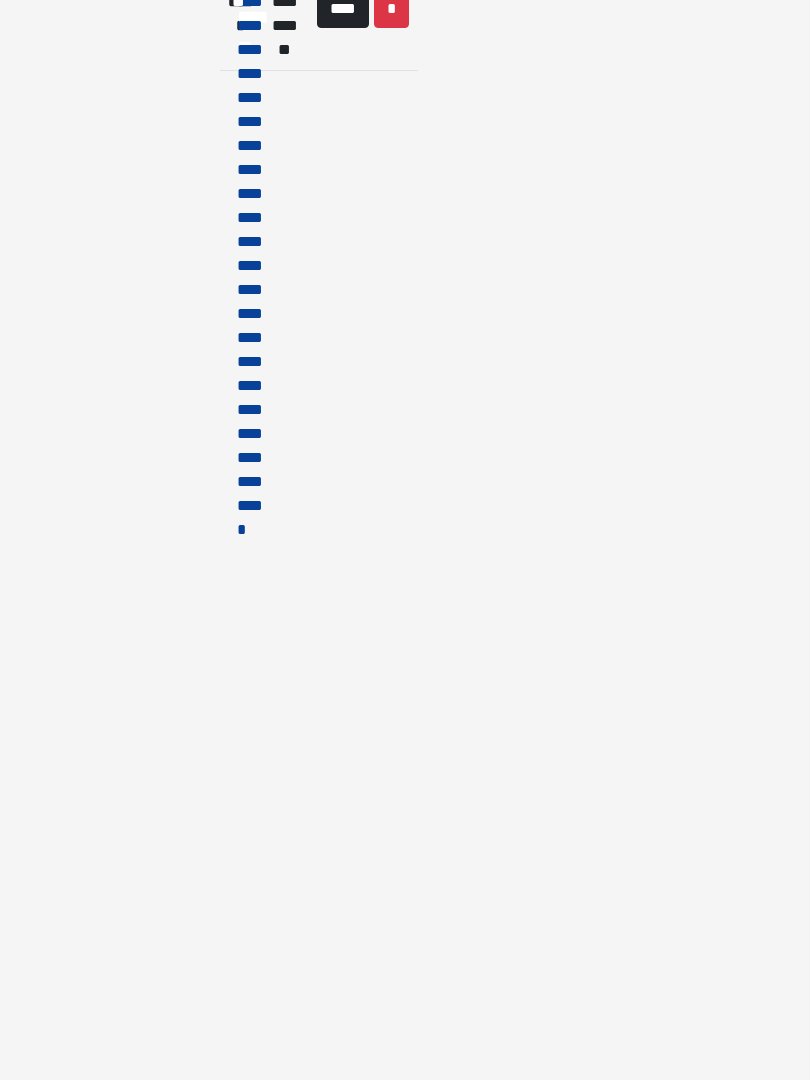 scroll, scrollTop: 0, scrollLeft: 0, axis: both 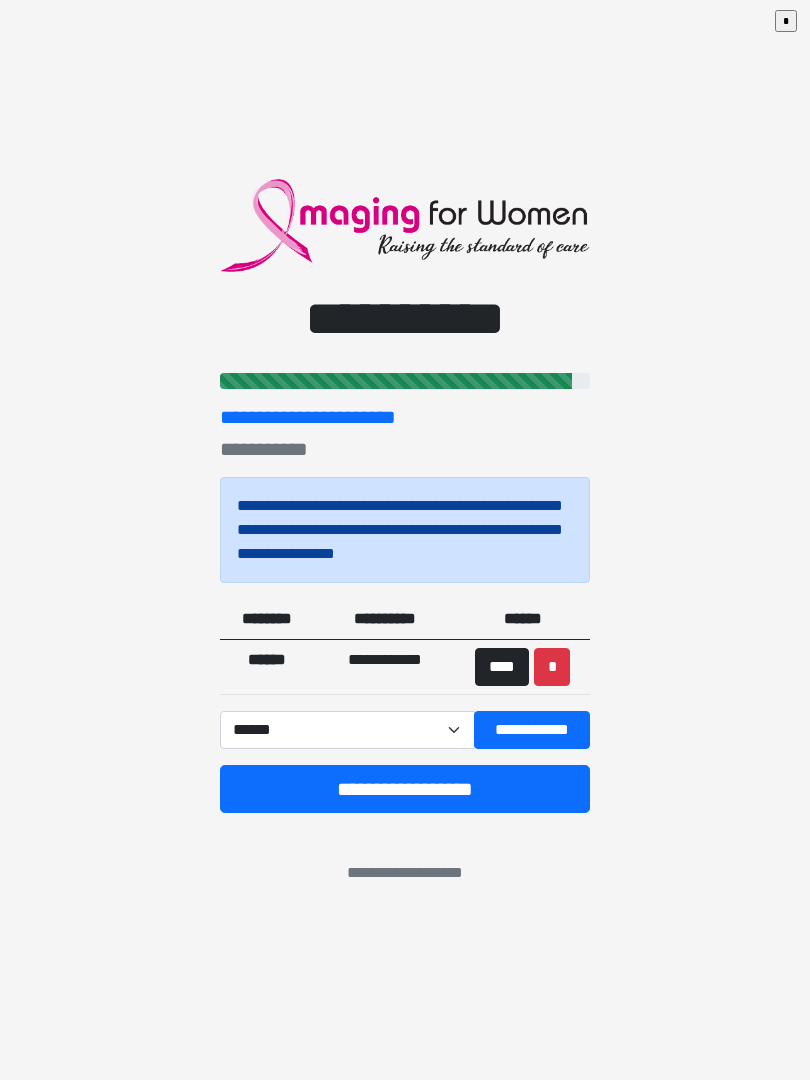 click on "**********" at bounding box center (405, 789) 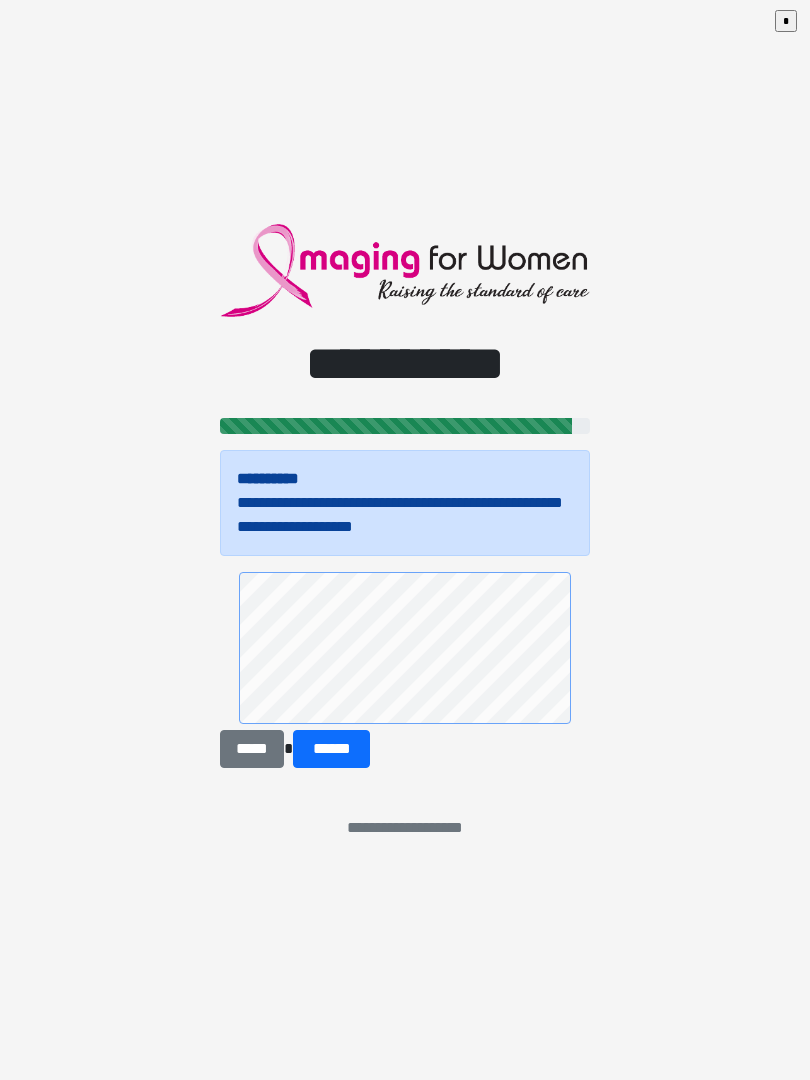 click on "******" at bounding box center (331, 749) 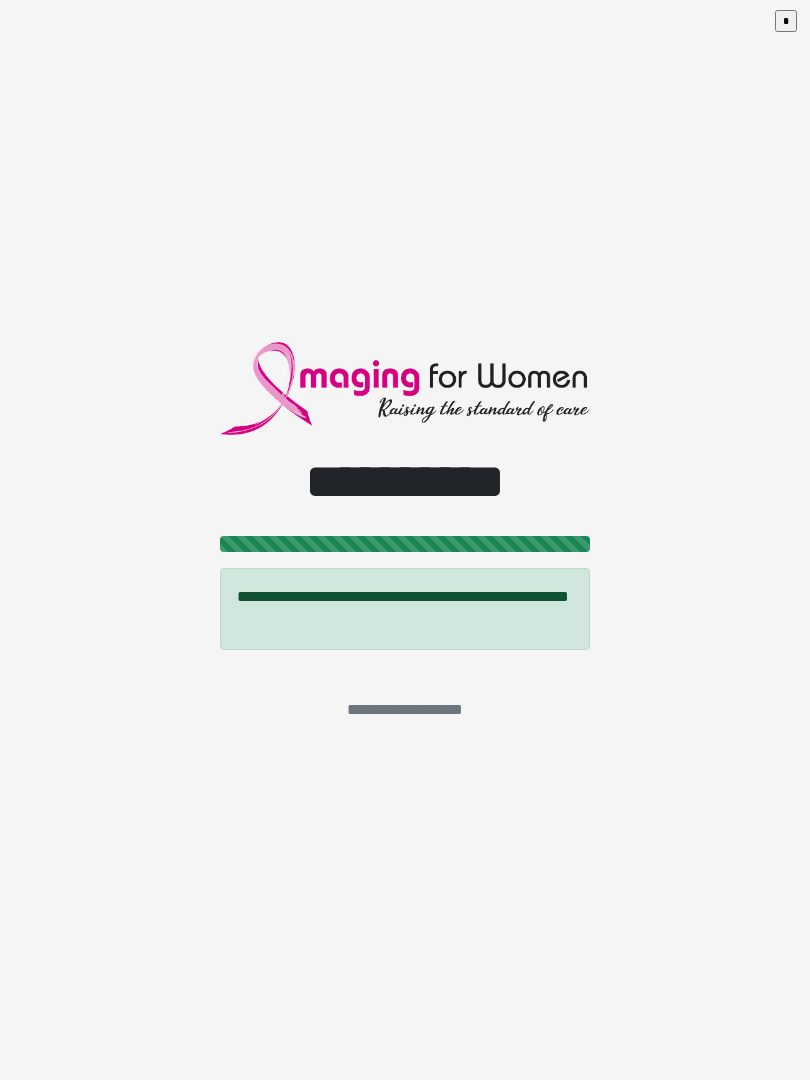 click on "*" at bounding box center (786, 21) 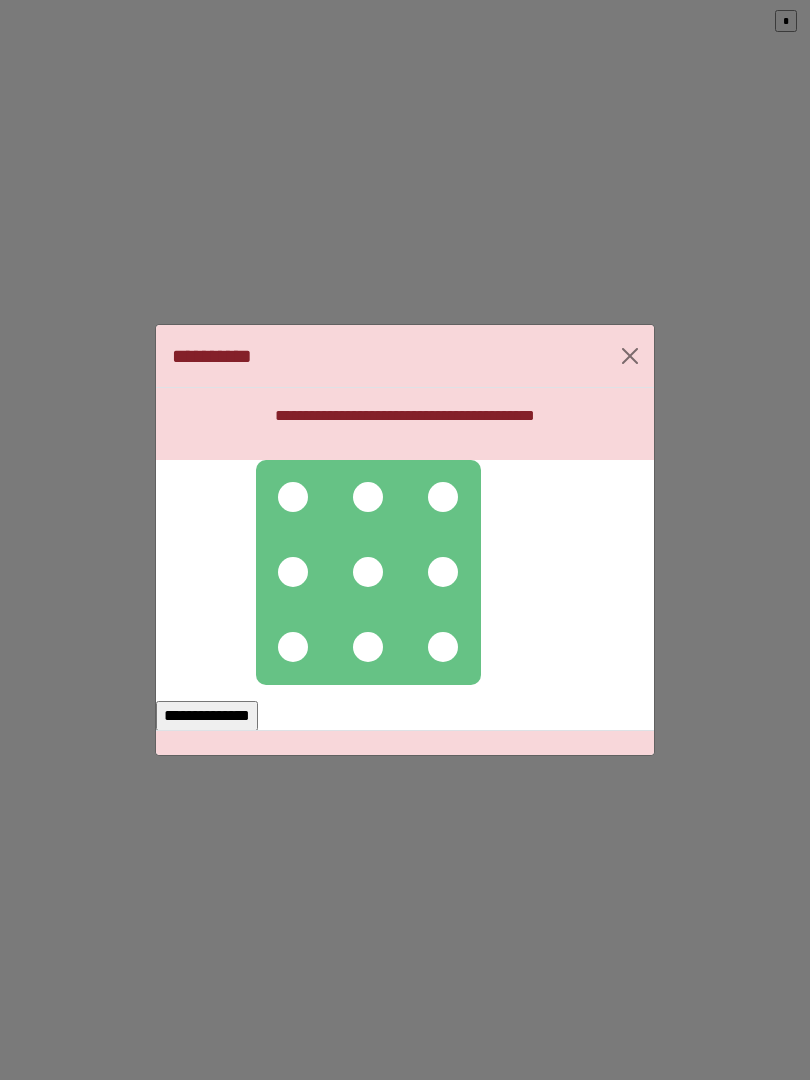 click at bounding box center [293, 497] 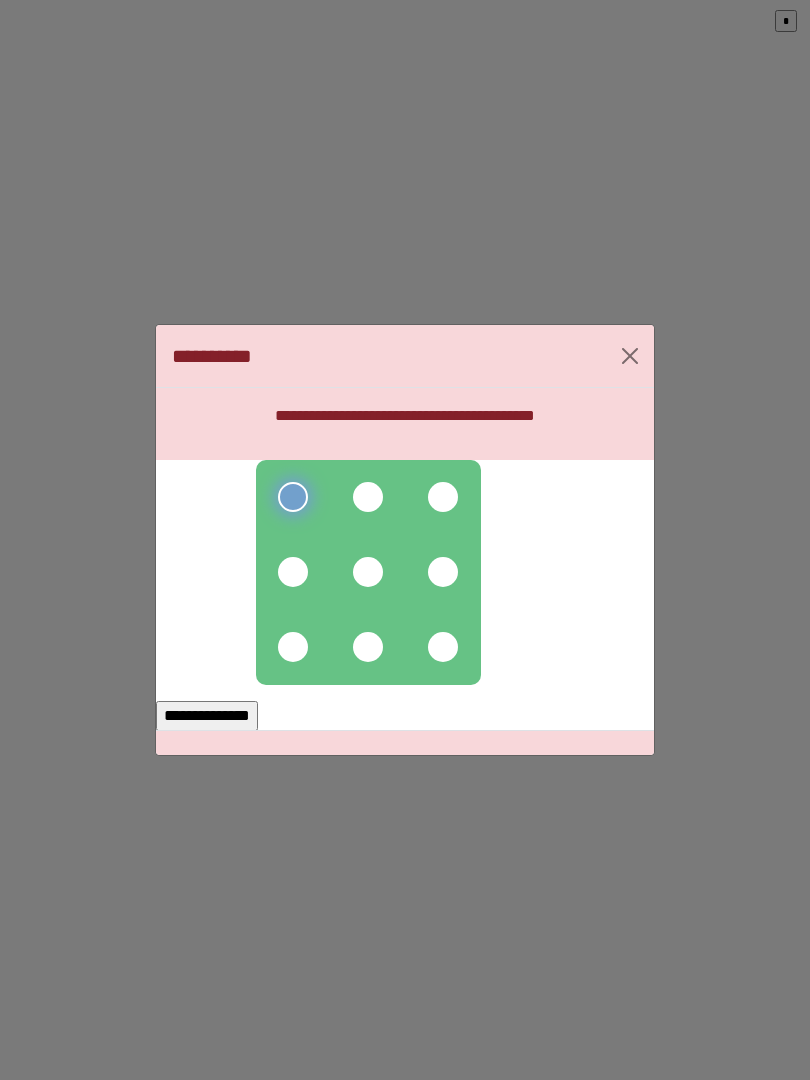click at bounding box center [368, 497] 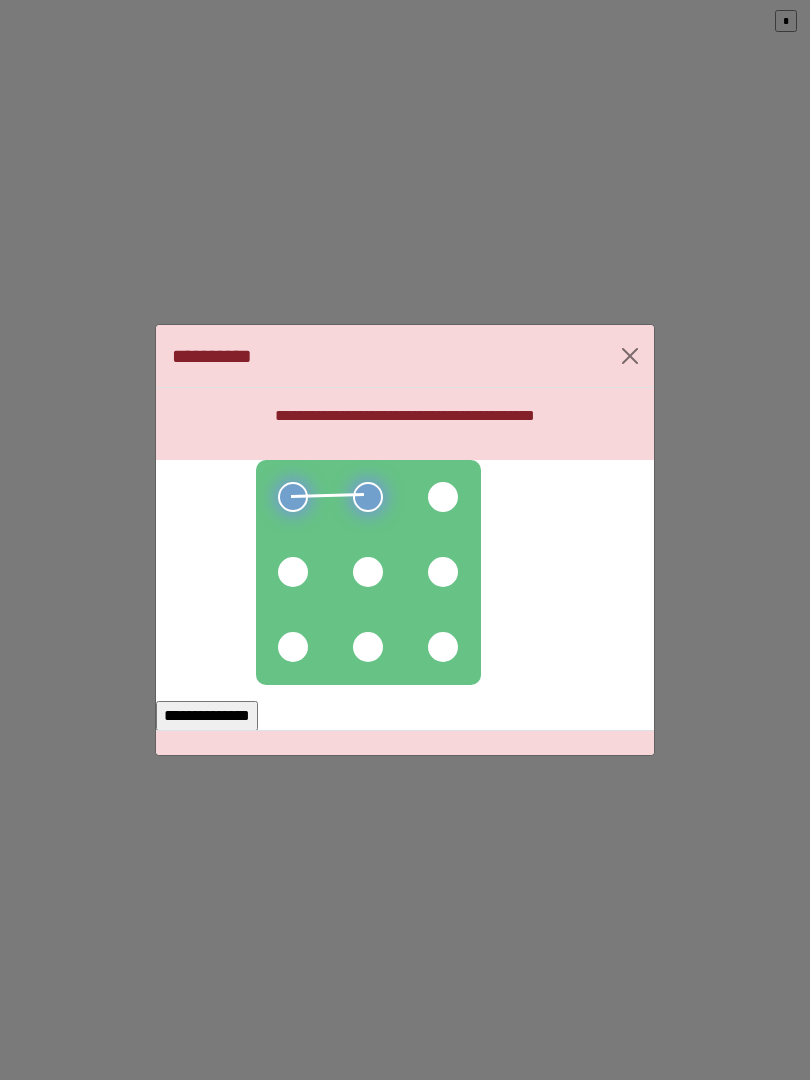 click at bounding box center [443, 497] 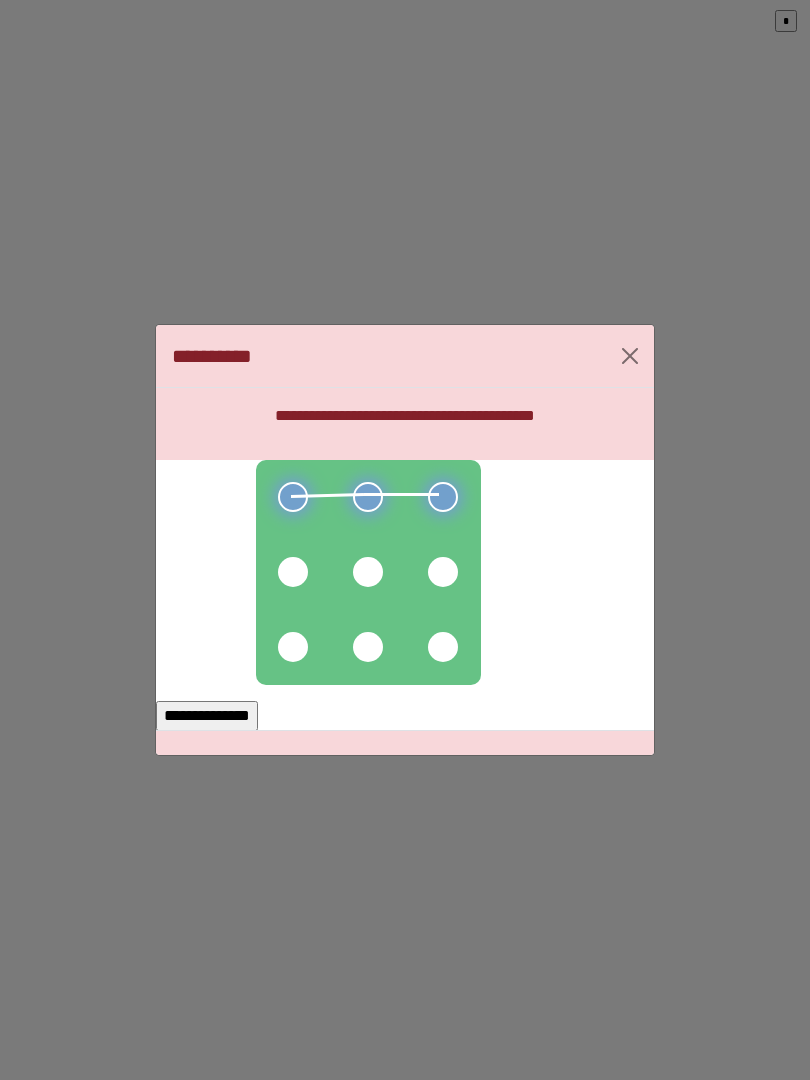 click at bounding box center (368, 572) 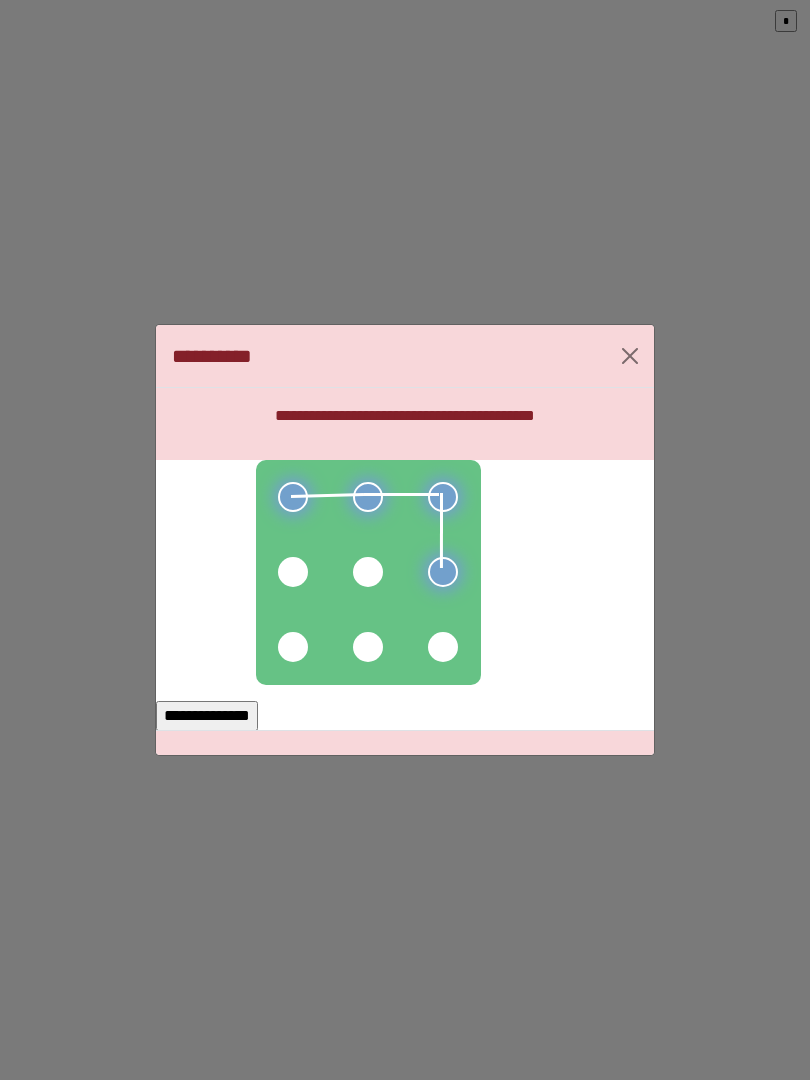 click at bounding box center (443, 647) 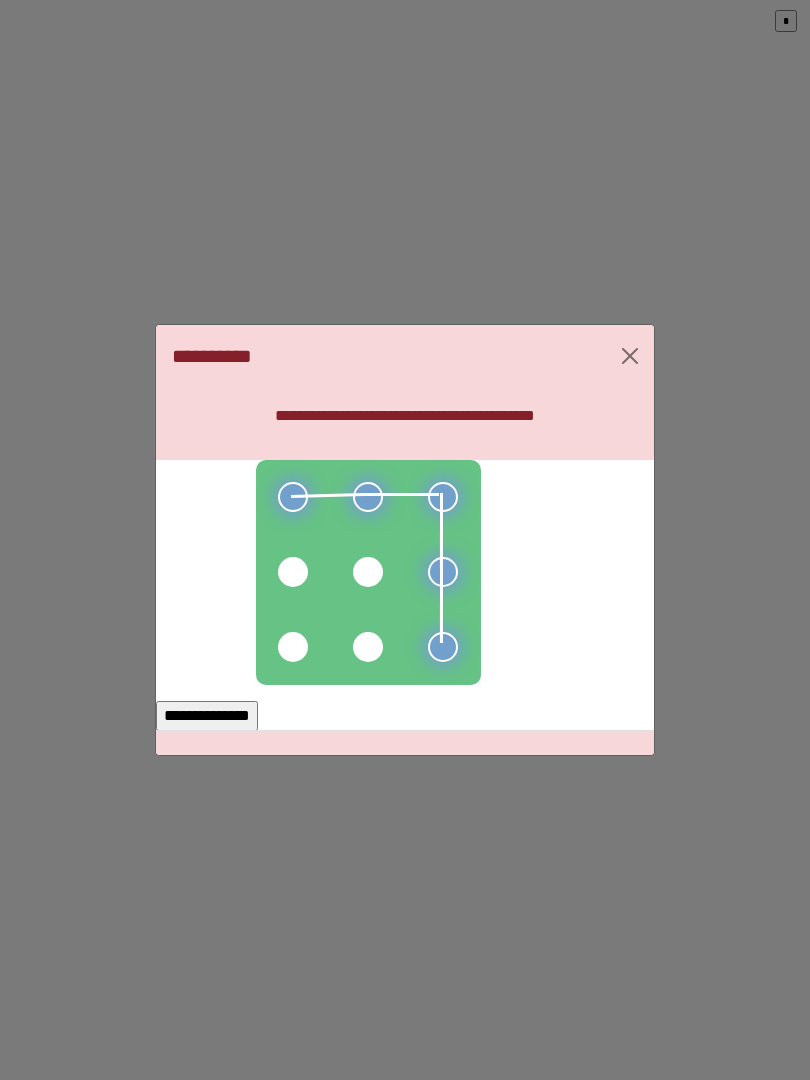 click at bounding box center [368, 647] 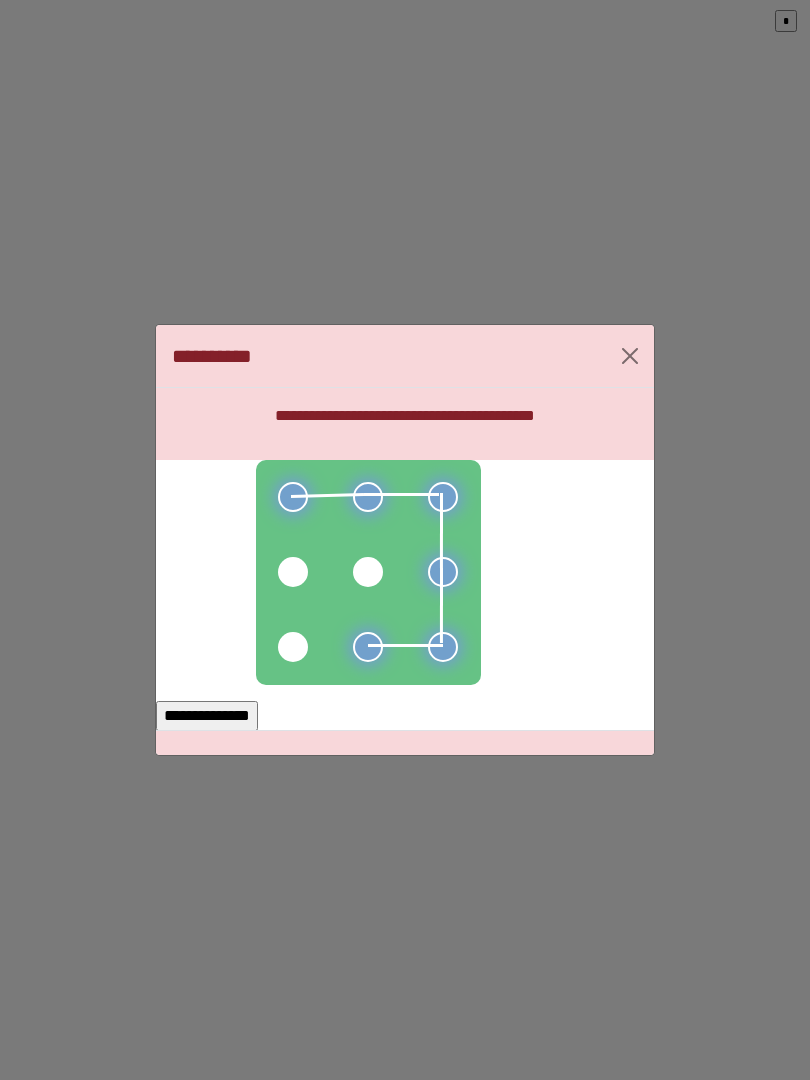 click at bounding box center (293, 647) 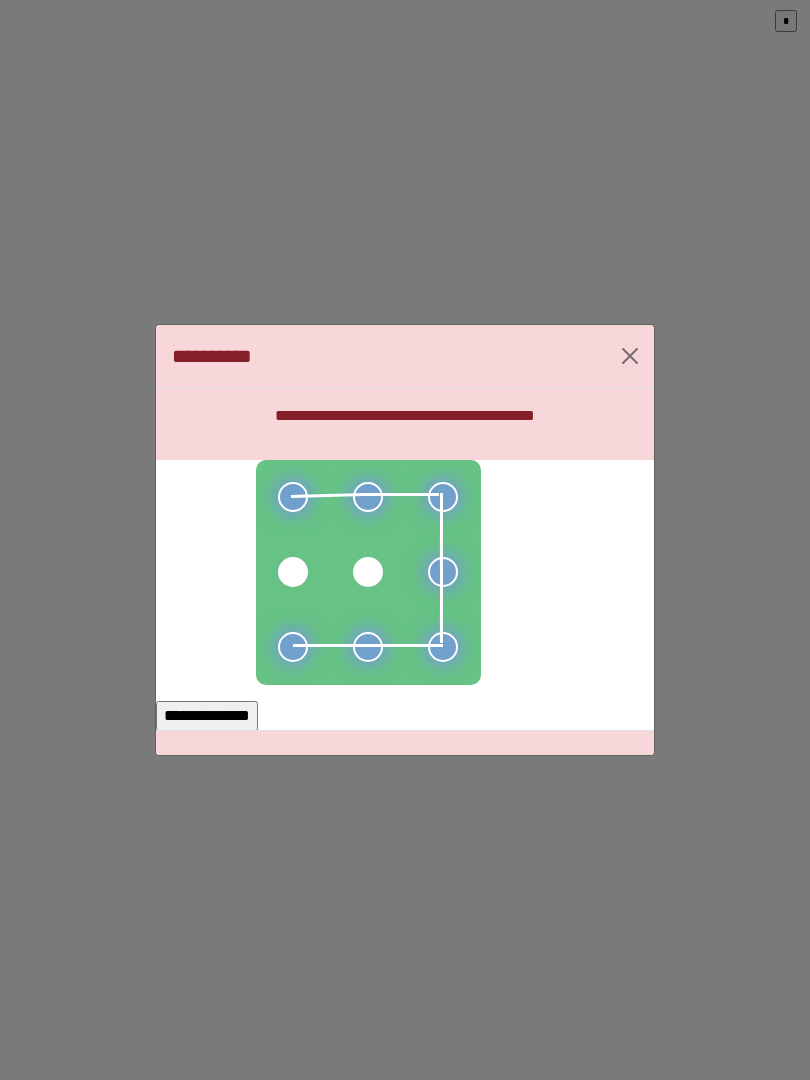 click on "**********" at bounding box center [207, 716] 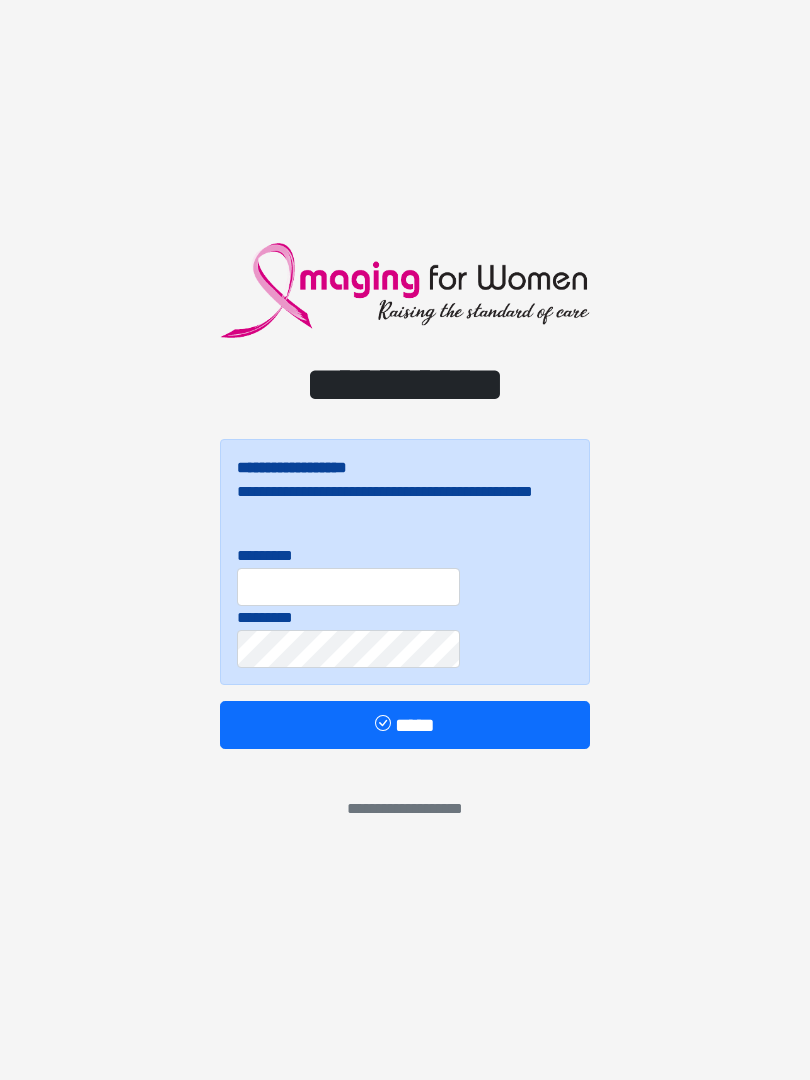 scroll, scrollTop: 0, scrollLeft: 0, axis: both 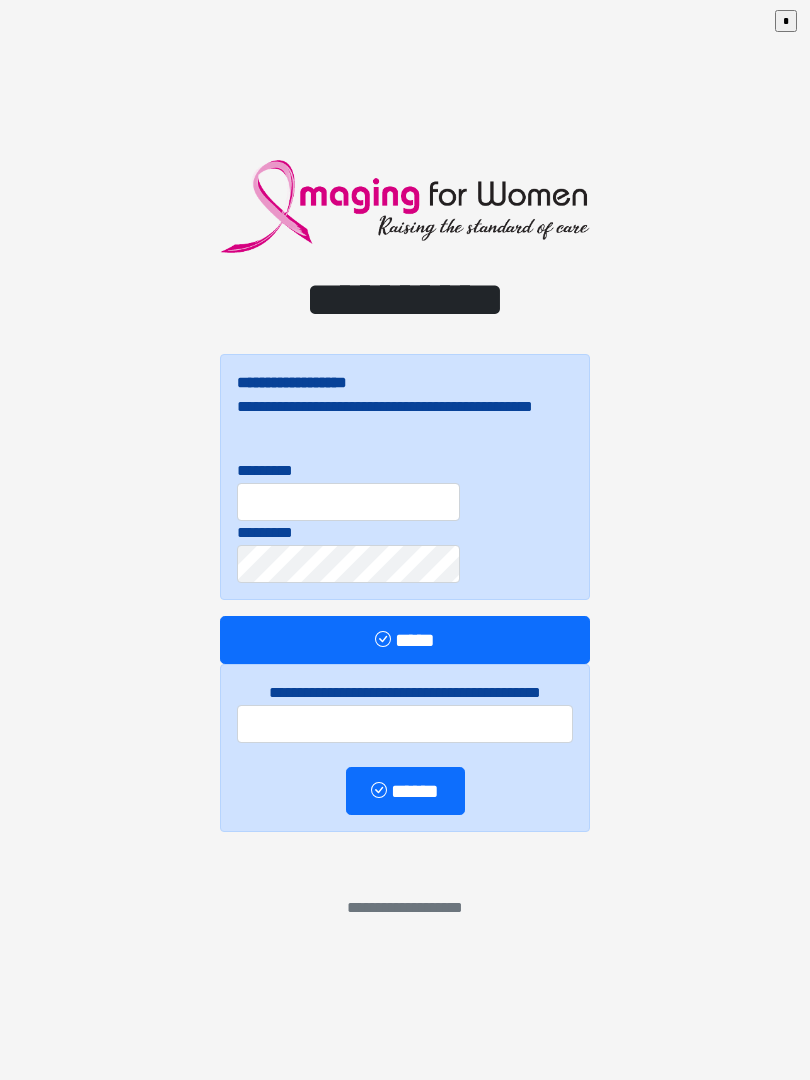 click on "*********" at bounding box center (348, 502) 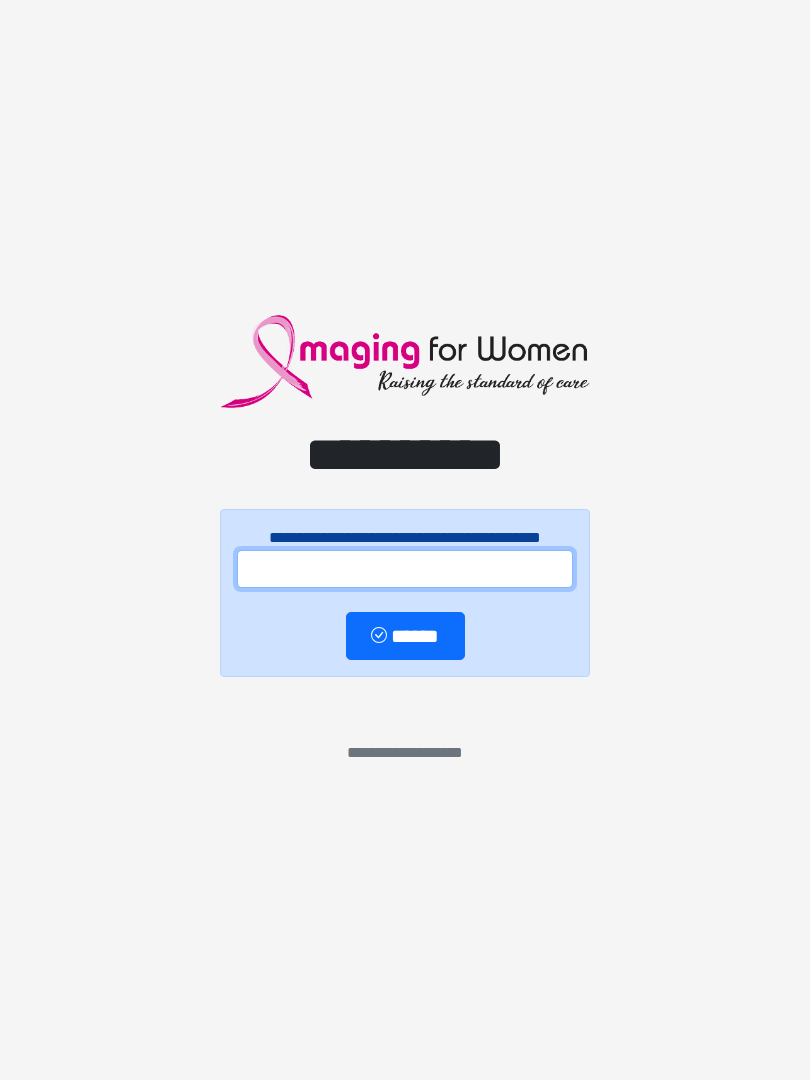click at bounding box center (405, 569) 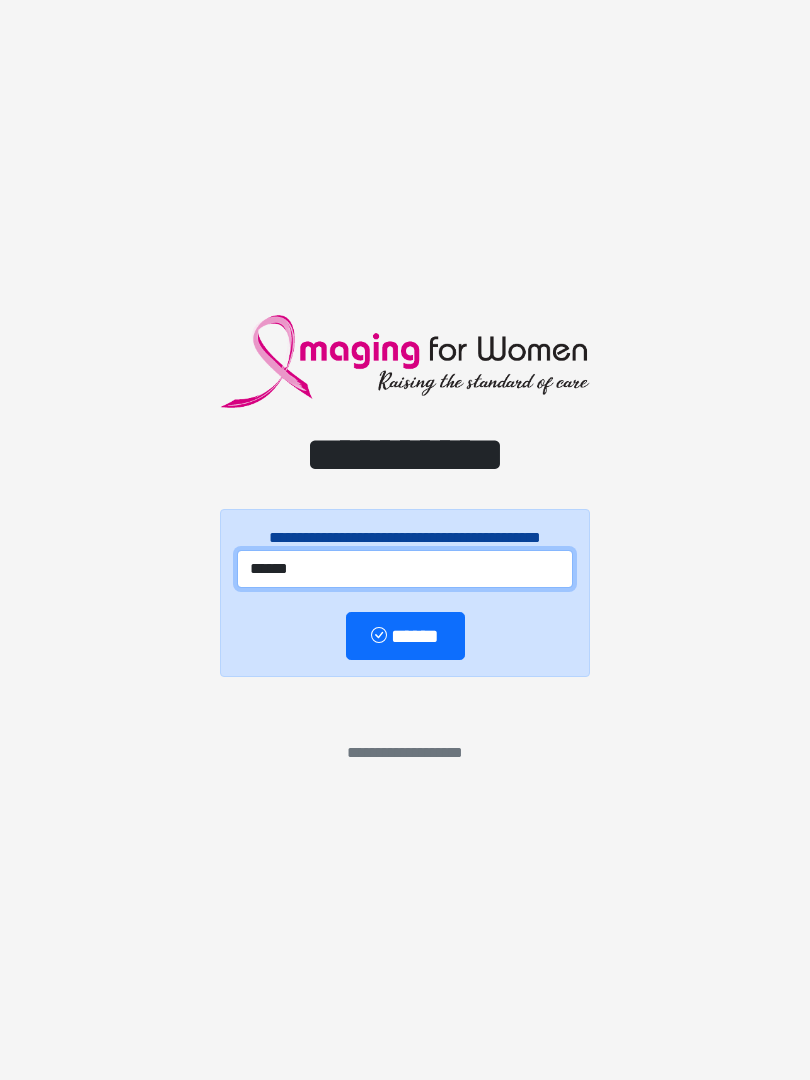 type on "******" 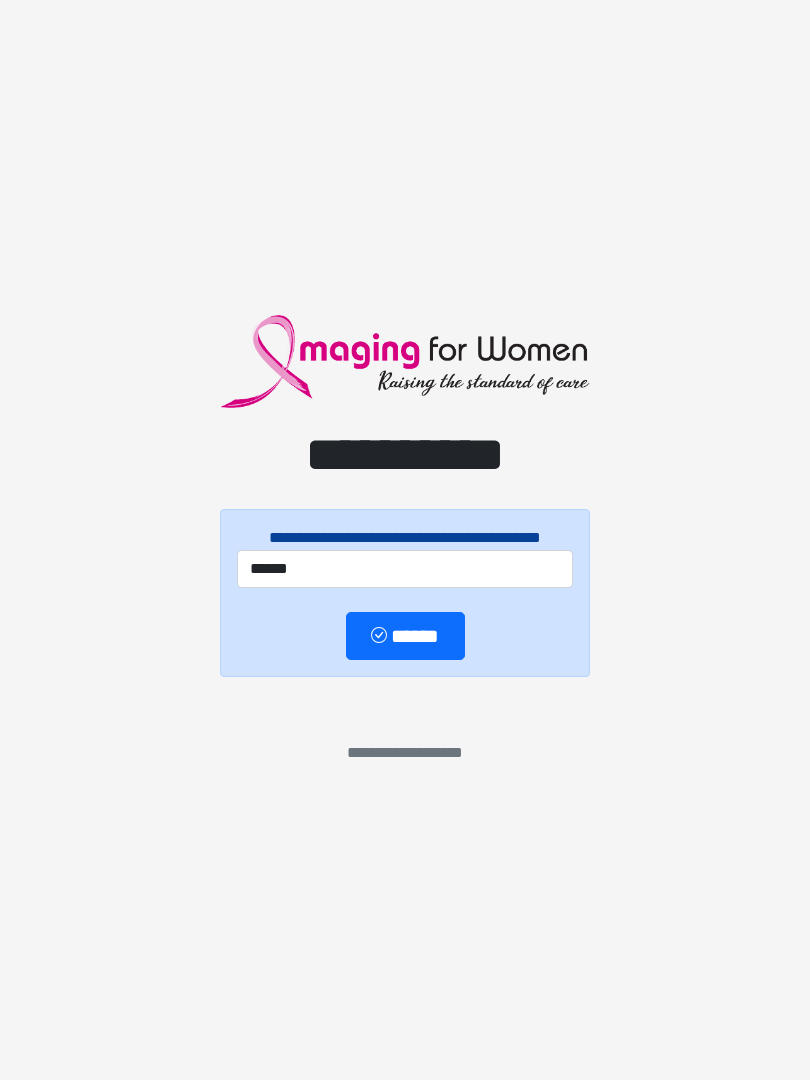 click on "******" at bounding box center (405, 636) 